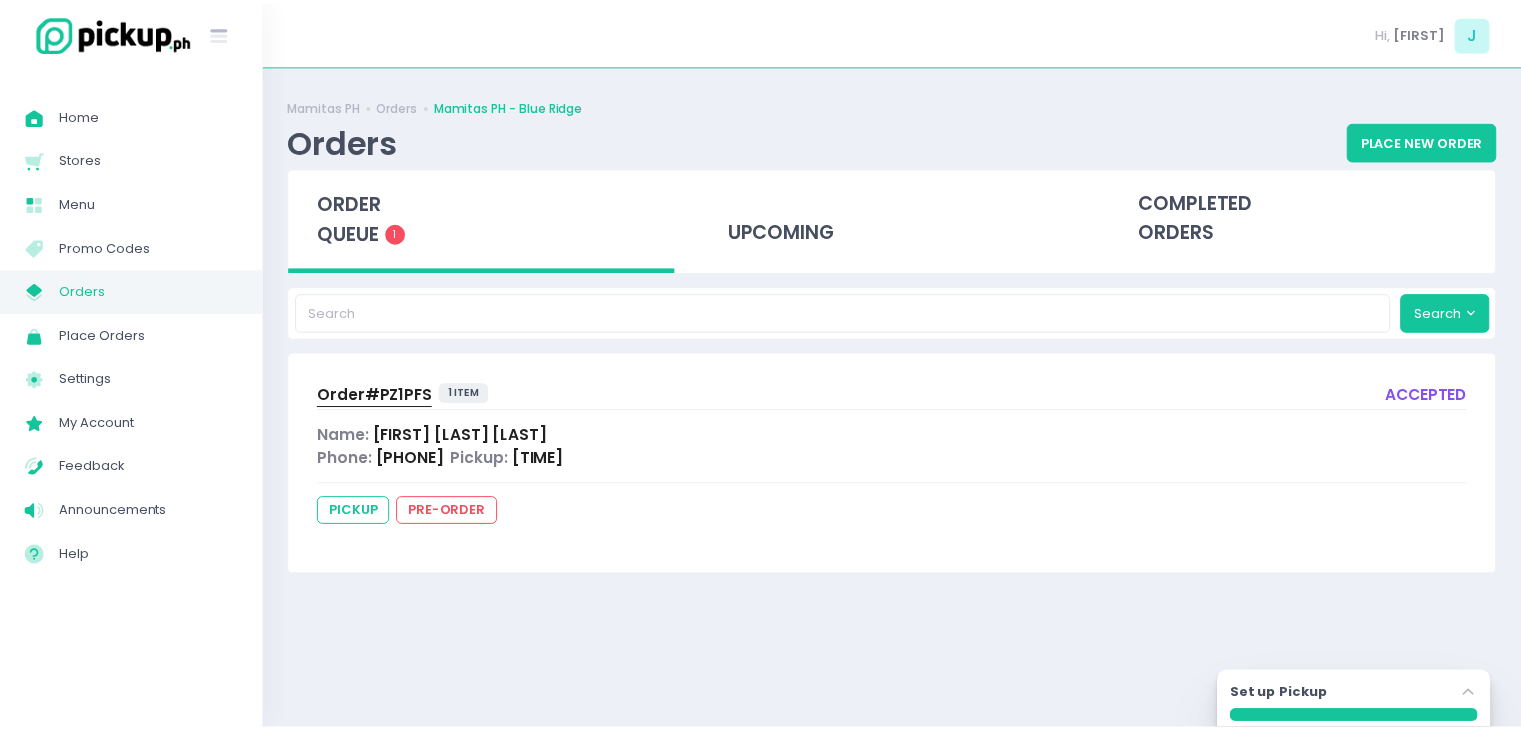 scroll, scrollTop: 0, scrollLeft: 0, axis: both 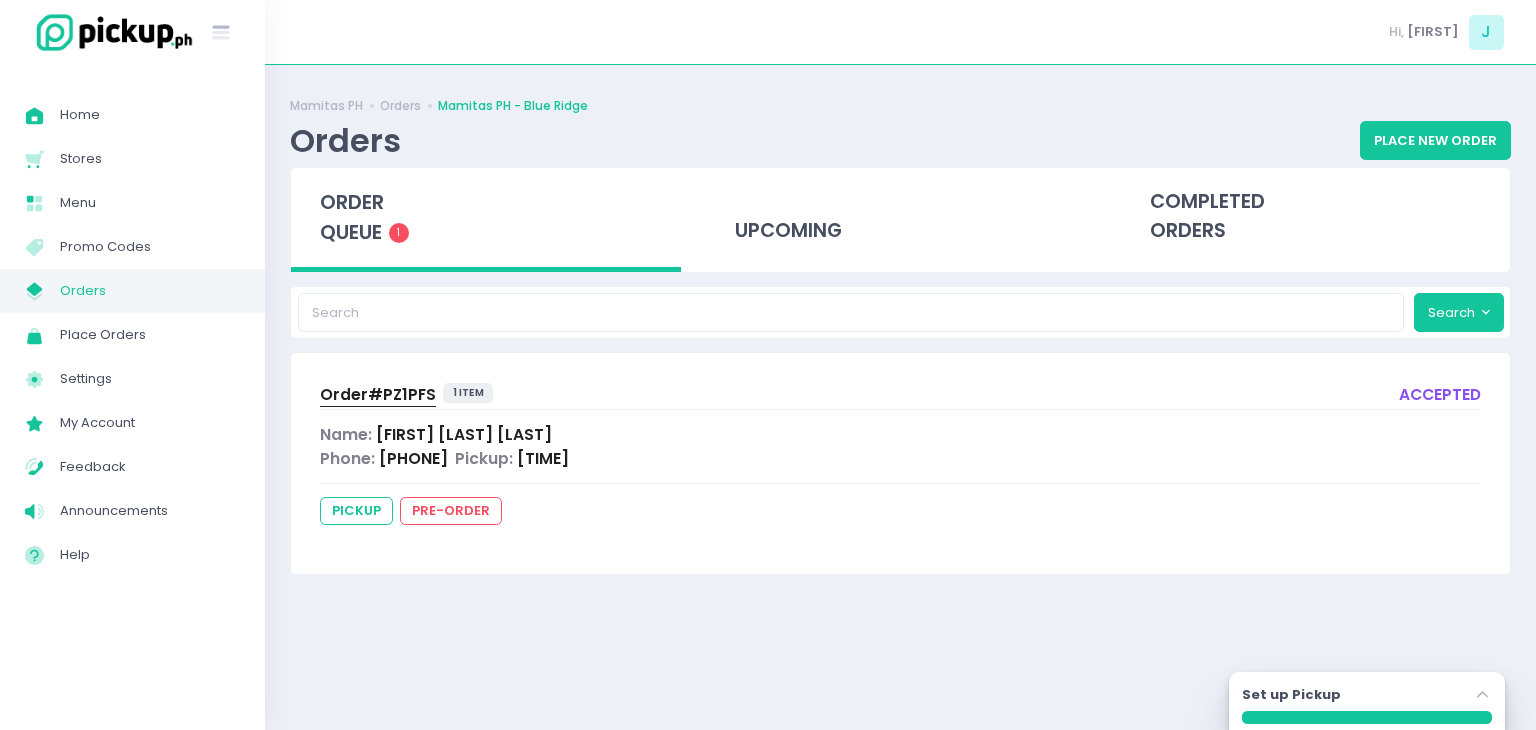 click on "Mamitas PH - Blue Ridge" at bounding box center [513, 106] 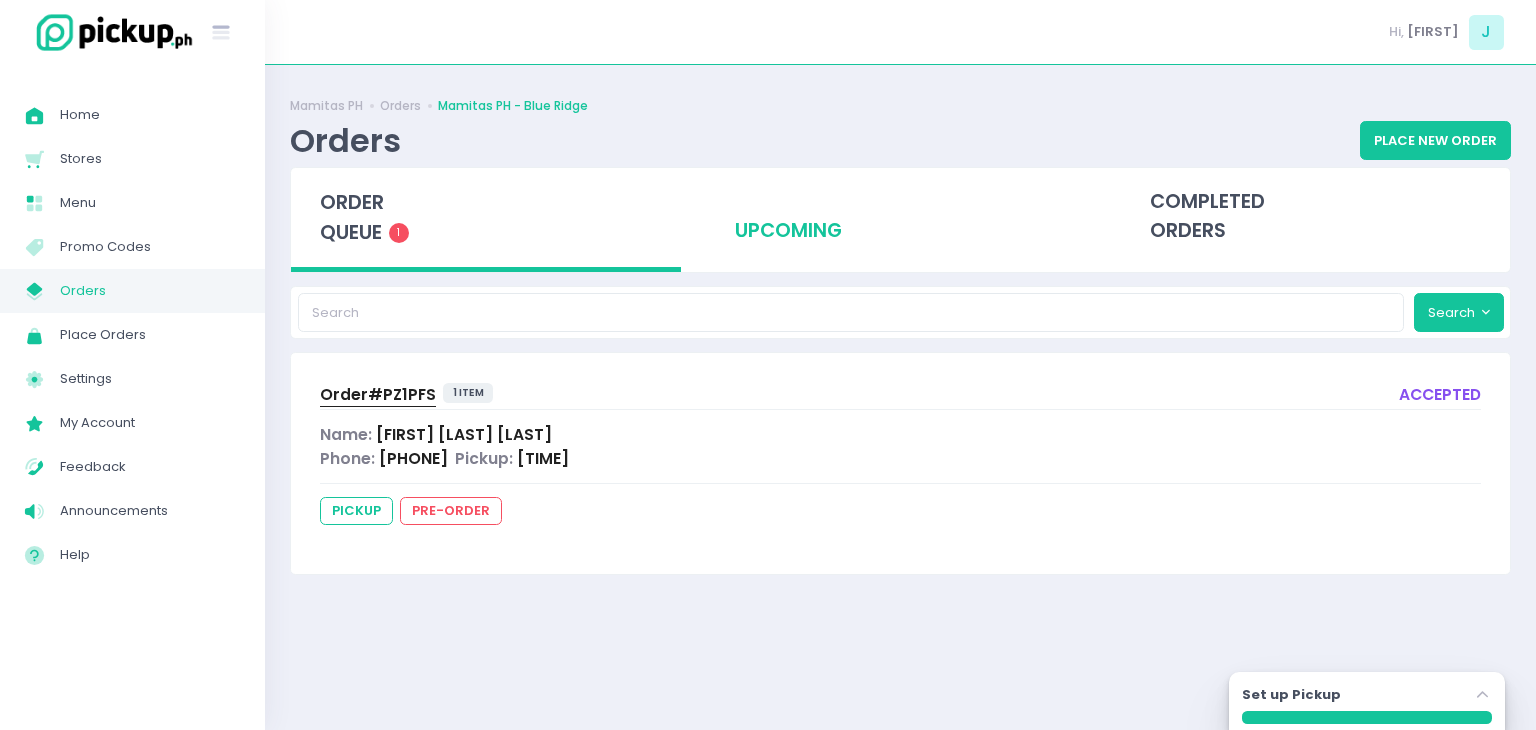 click on "upcoming" at bounding box center [901, 217] 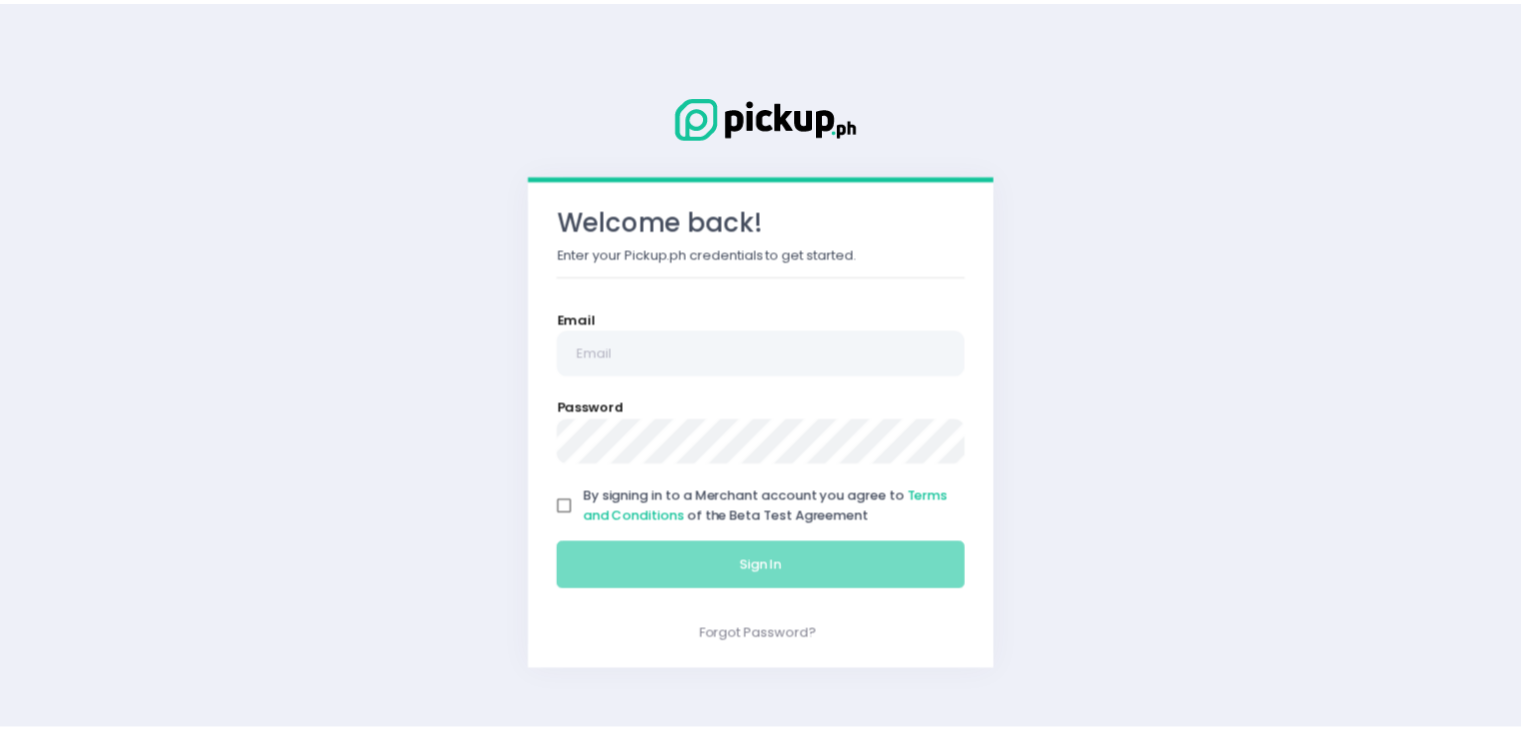 scroll, scrollTop: 0, scrollLeft: 0, axis: both 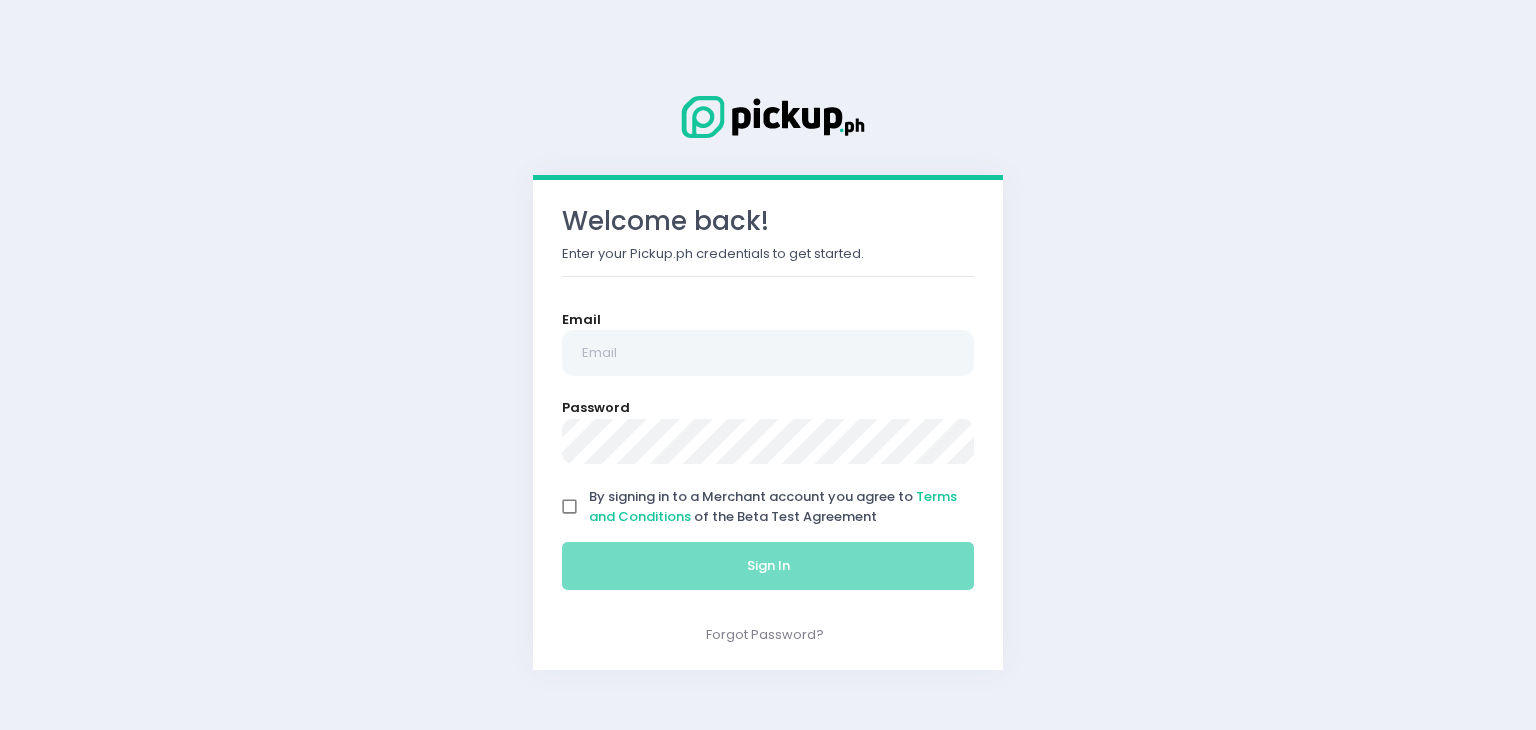 click on "Welcome back!  Enter your Pickup.ph credentials to get started.   Email       Password       By signing in to a Merchant account you agree to   Terms and Conditions   of the Beta Test Agreement     Sign In Forgot Password?" at bounding box center (768, 365) 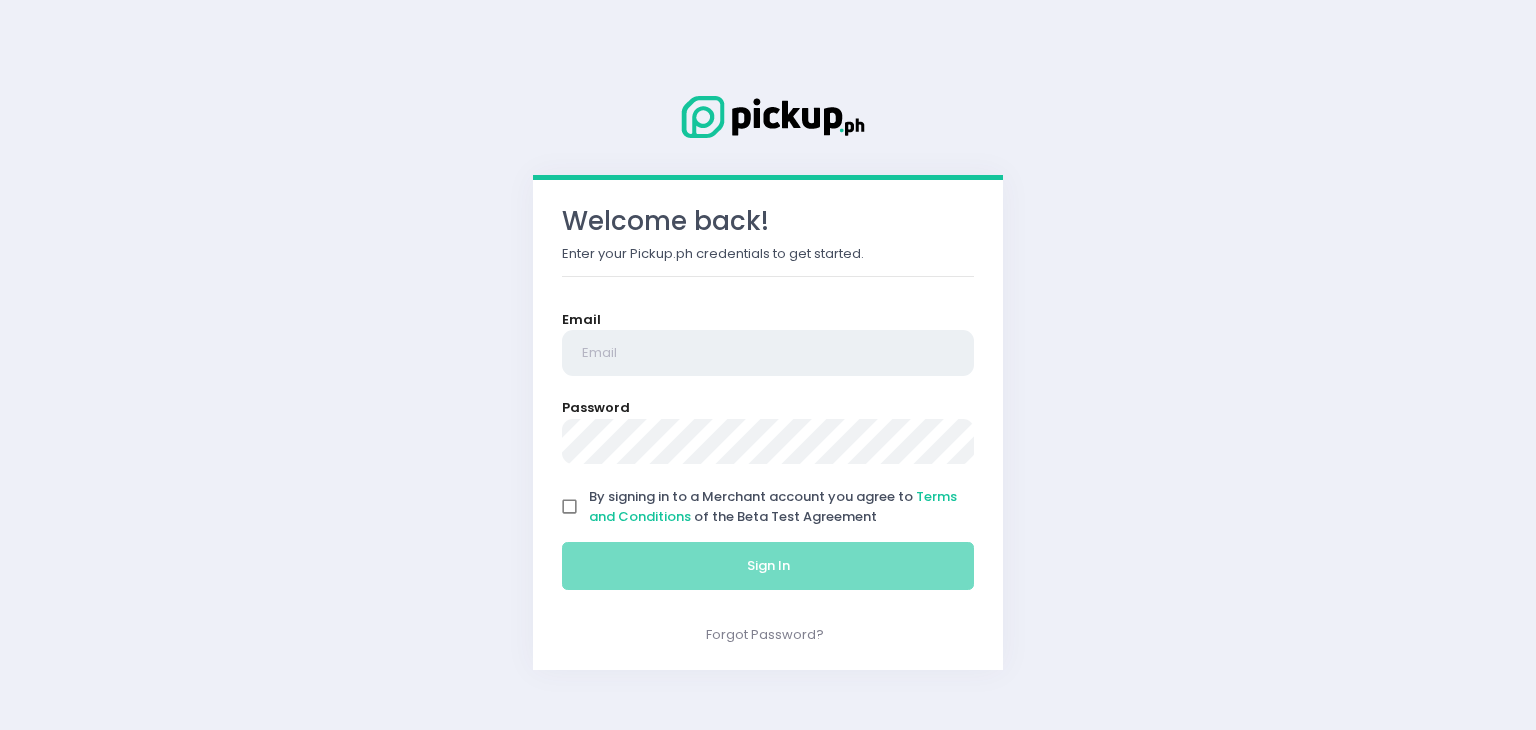 type on "[EMAIL]" 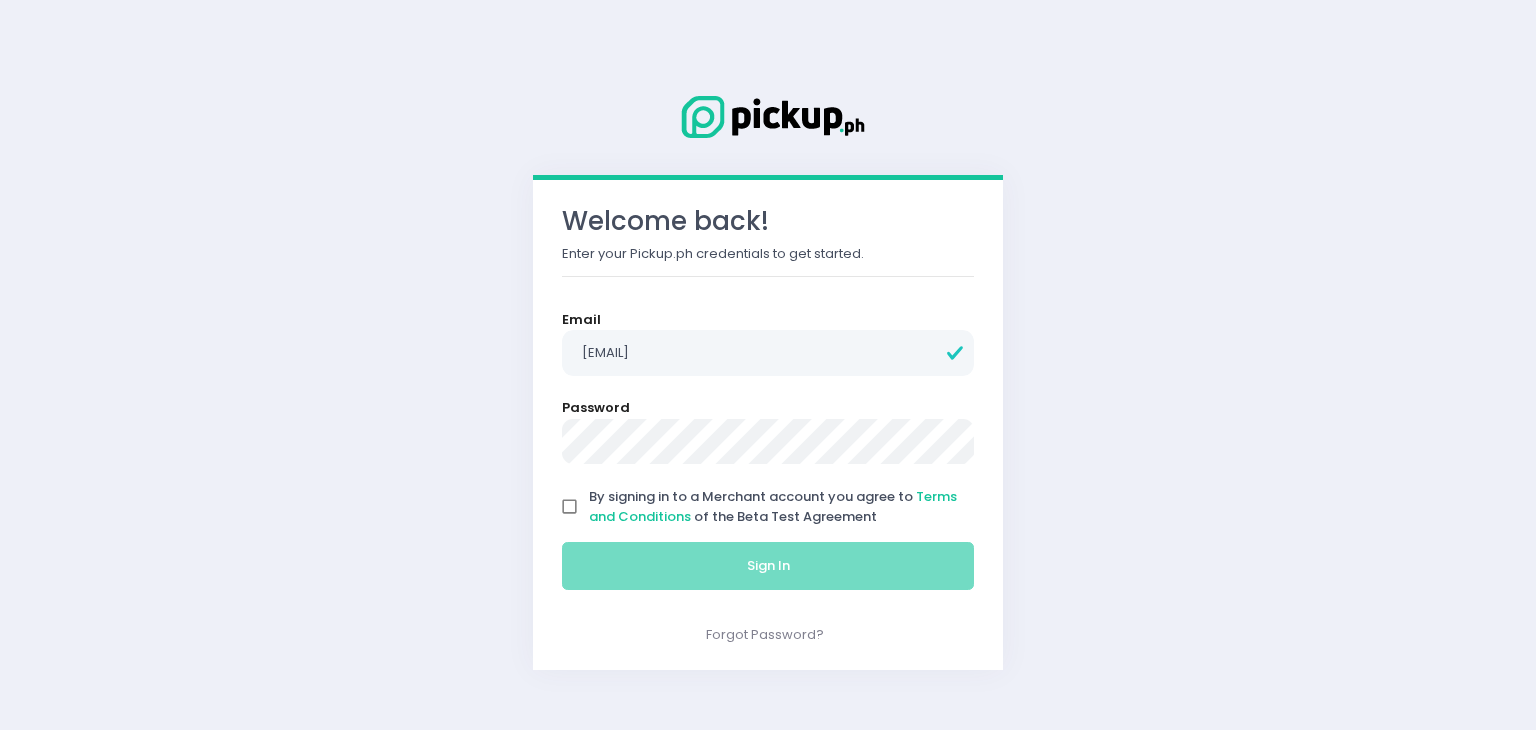 click on "By signing in to a Merchant account you agree to   Terms and Conditions   of the Beta Test Agreement" at bounding box center (570, 507) 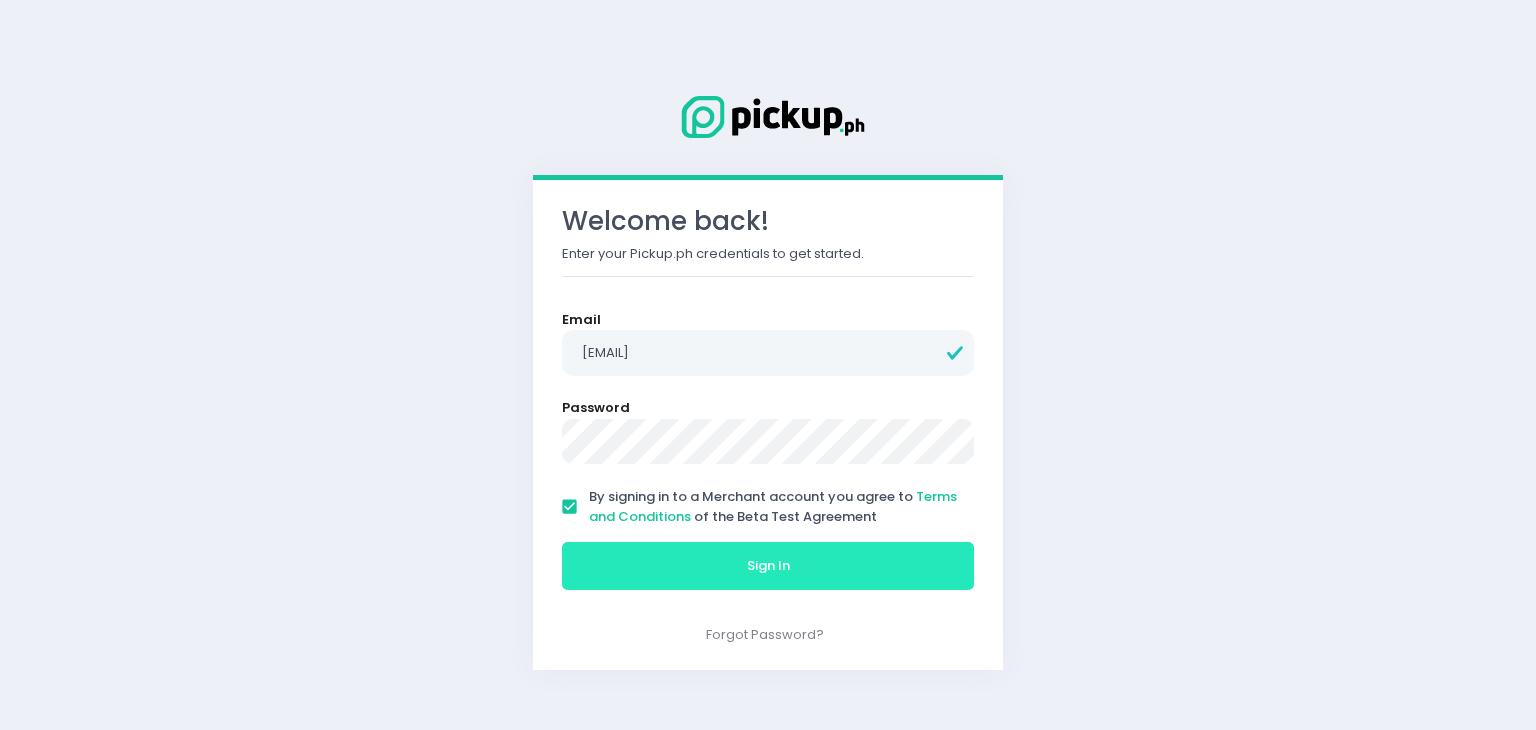 click on "Sign In" at bounding box center (768, 566) 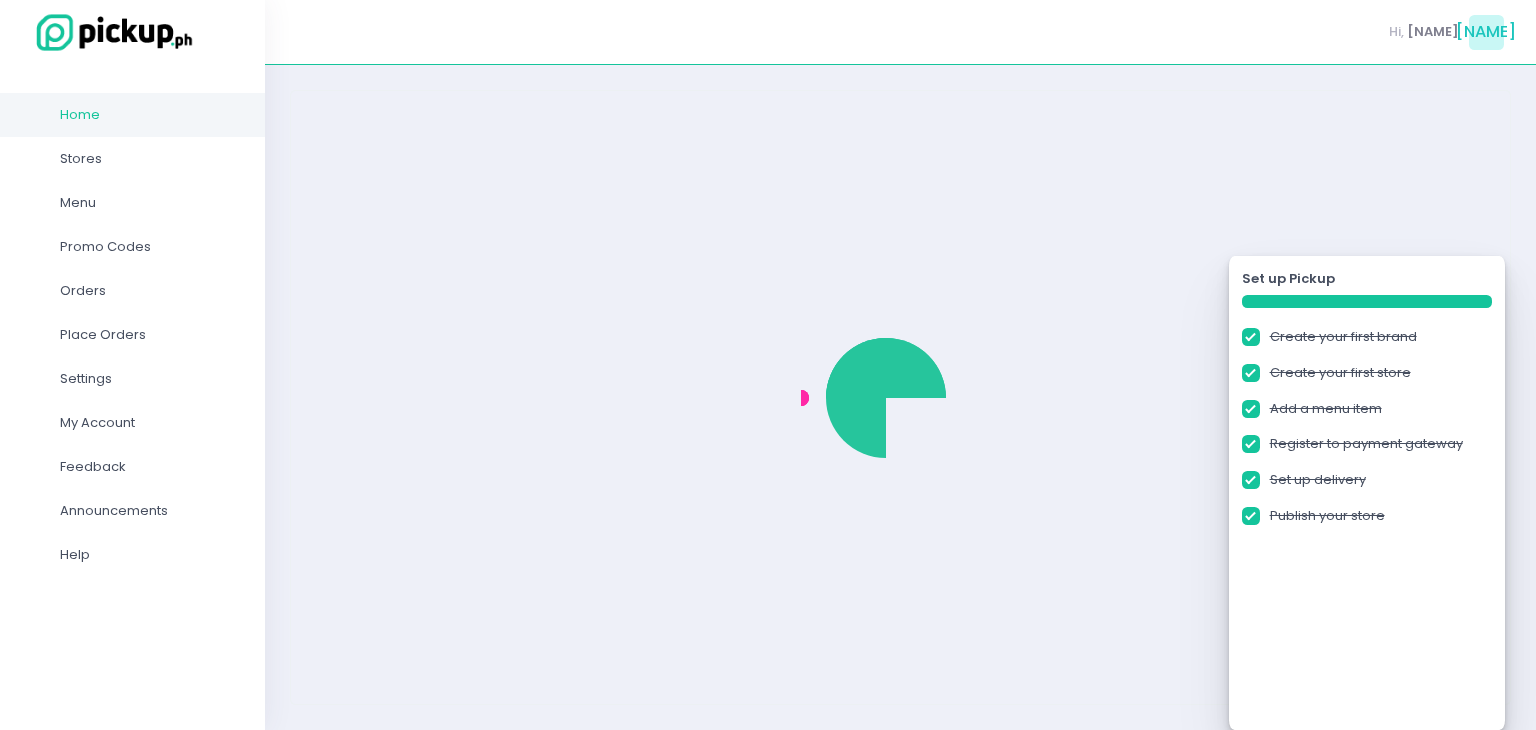 checkbox on "true" 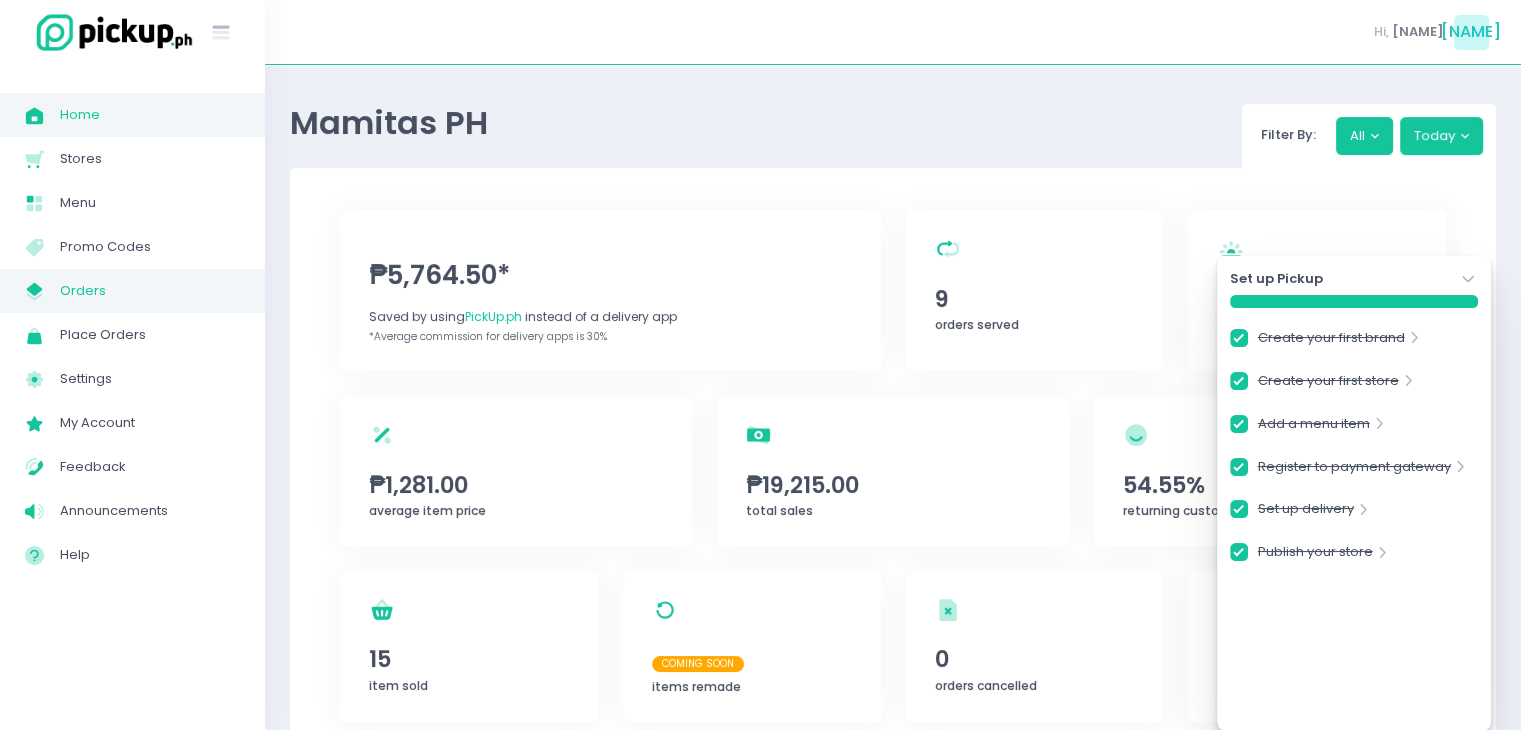 click on "Orders" at bounding box center (150, 291) 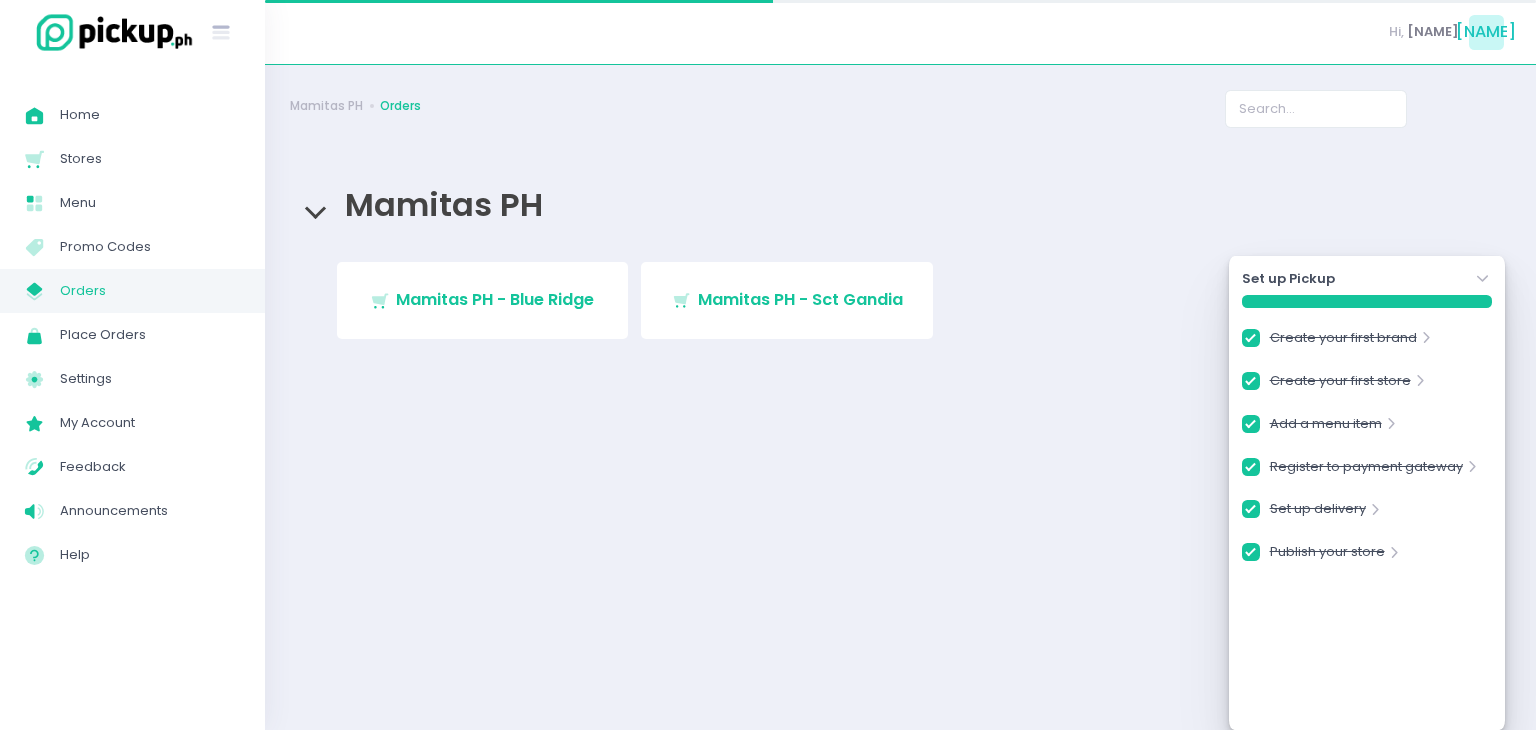 checkbox on "true" 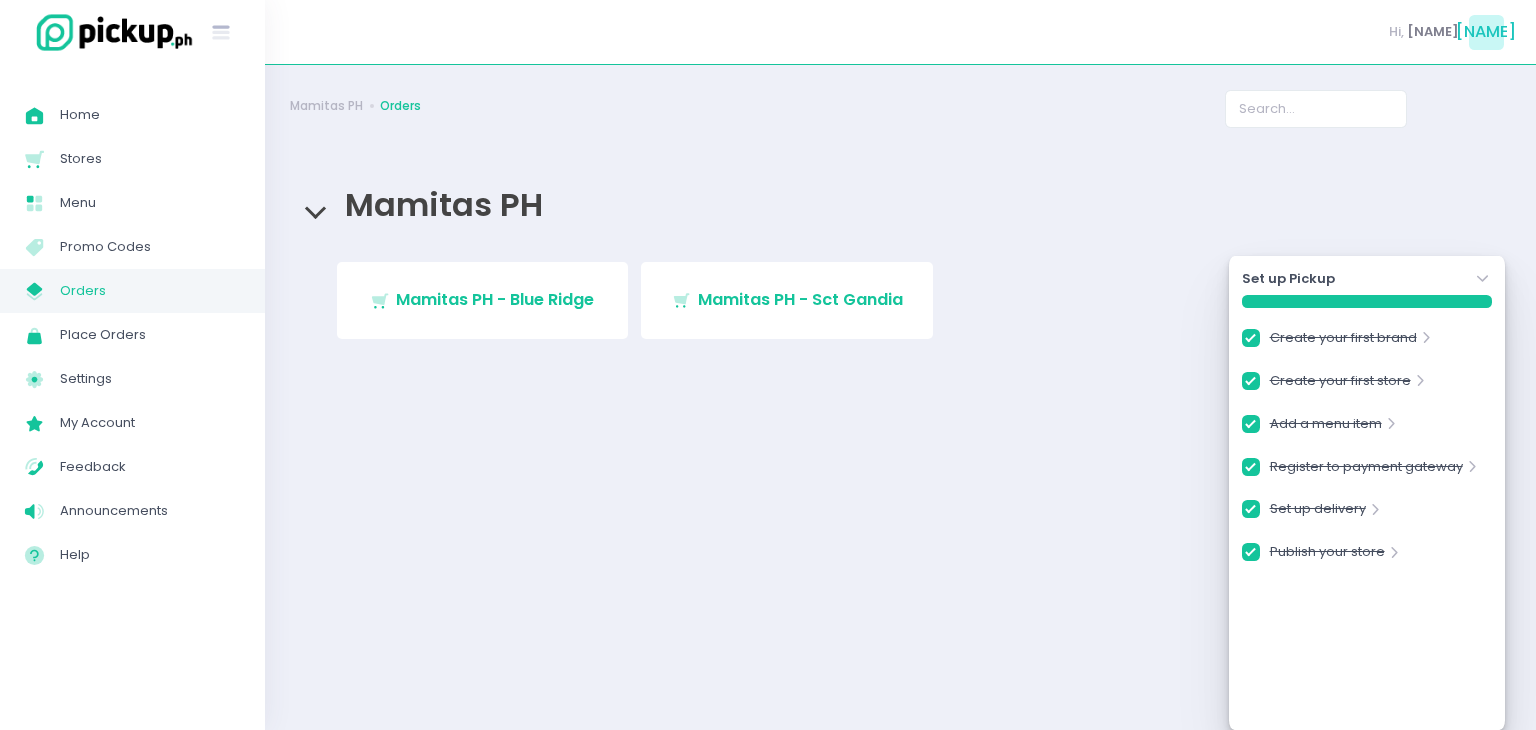 click on "Stockholm-icons / Shopping / Cart1 Created with Sketch. Mamitas PH - Blue Ridge" at bounding box center (483, 300) 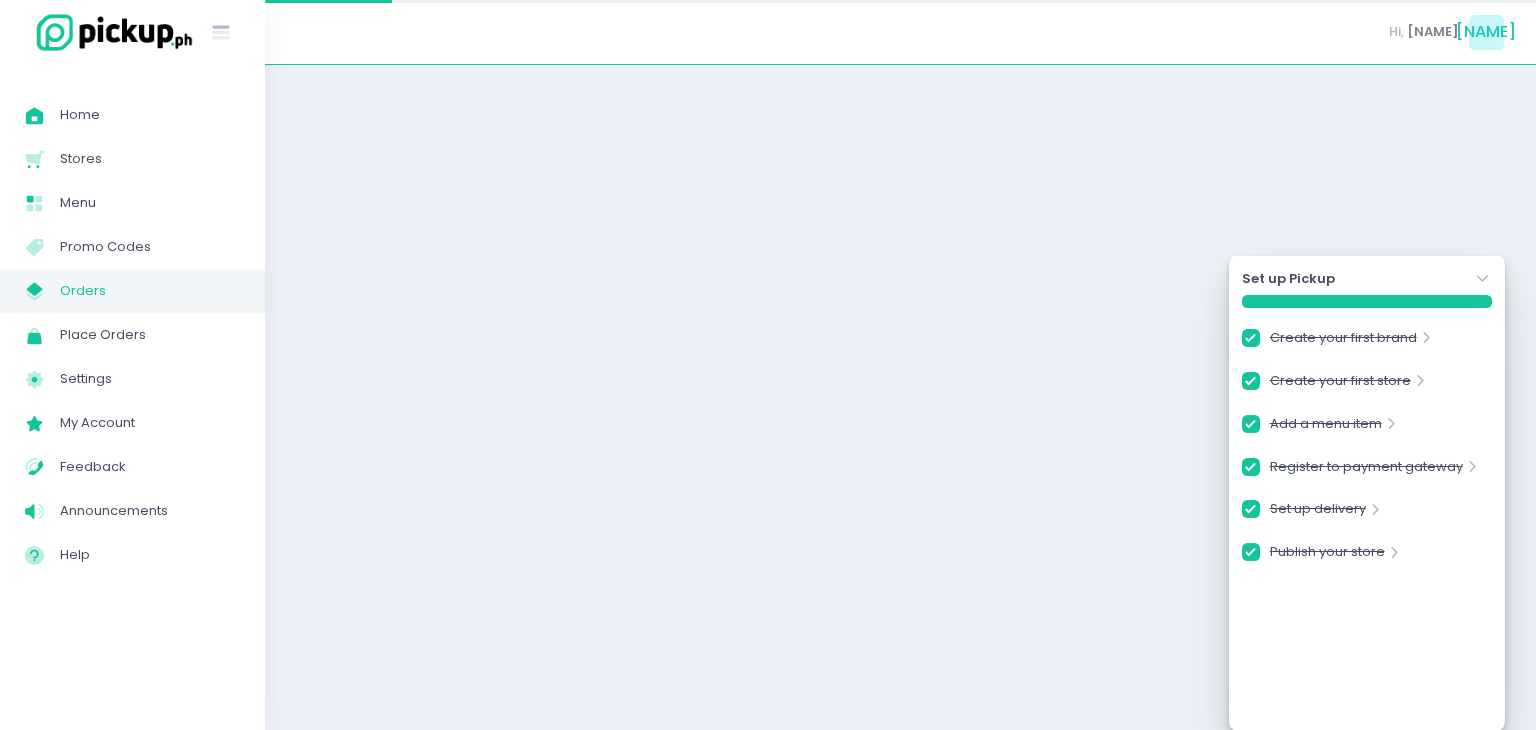 checkbox on "true" 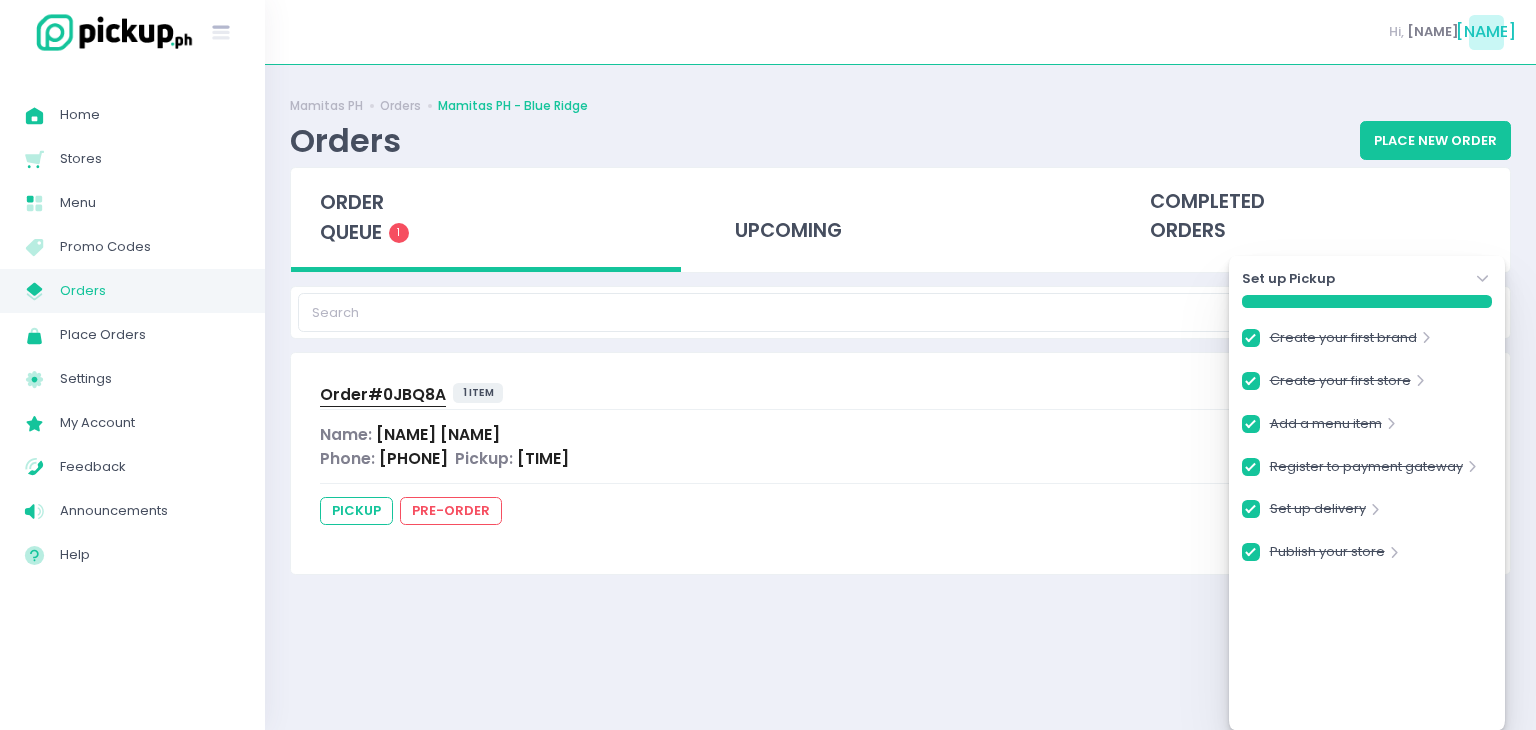 click on "Stockholm-icons / Navigation / Angle-down Created with Sketch." 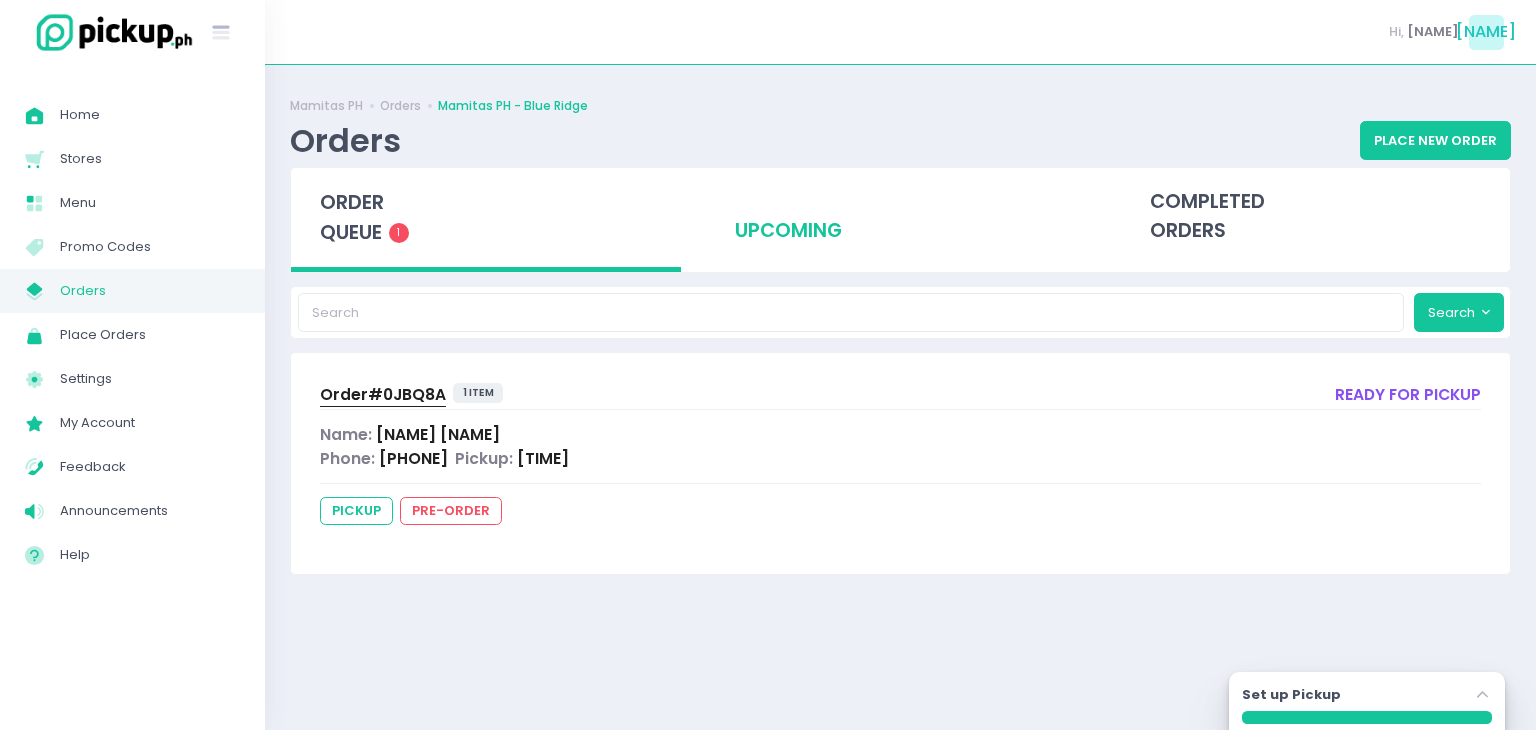 click on "upcoming" at bounding box center (901, 217) 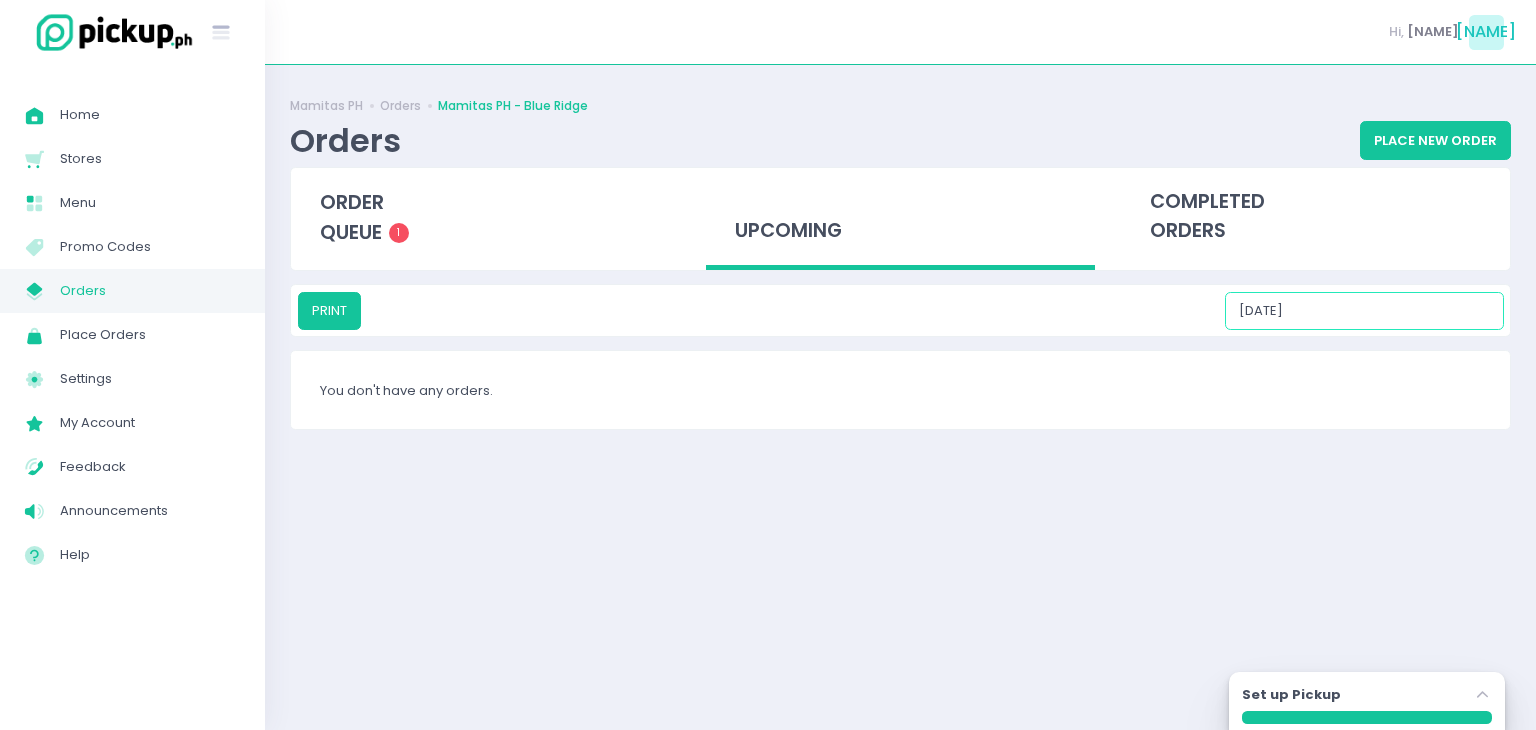 click on "[DATE]" at bounding box center [1364, 311] 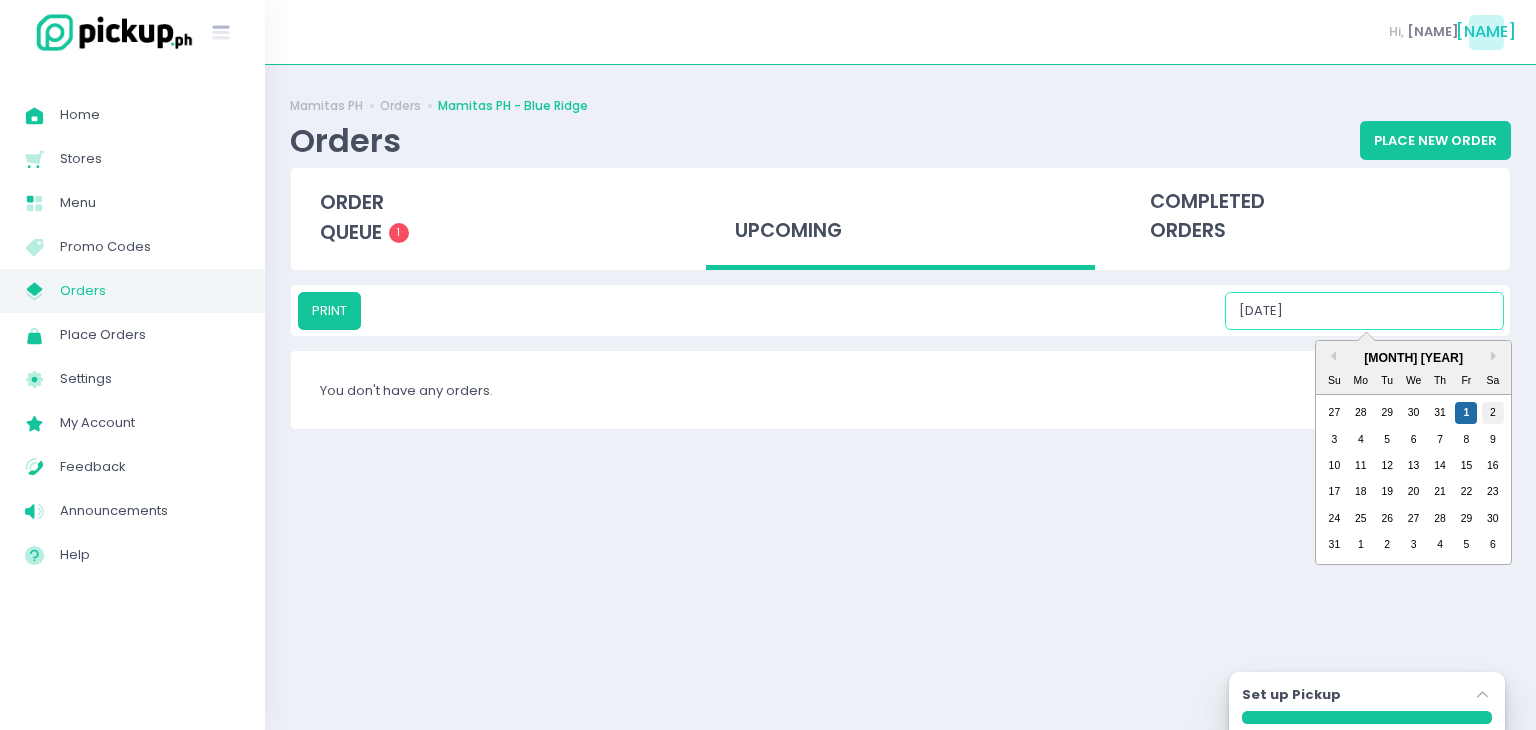 click on "2" at bounding box center (1493, 413) 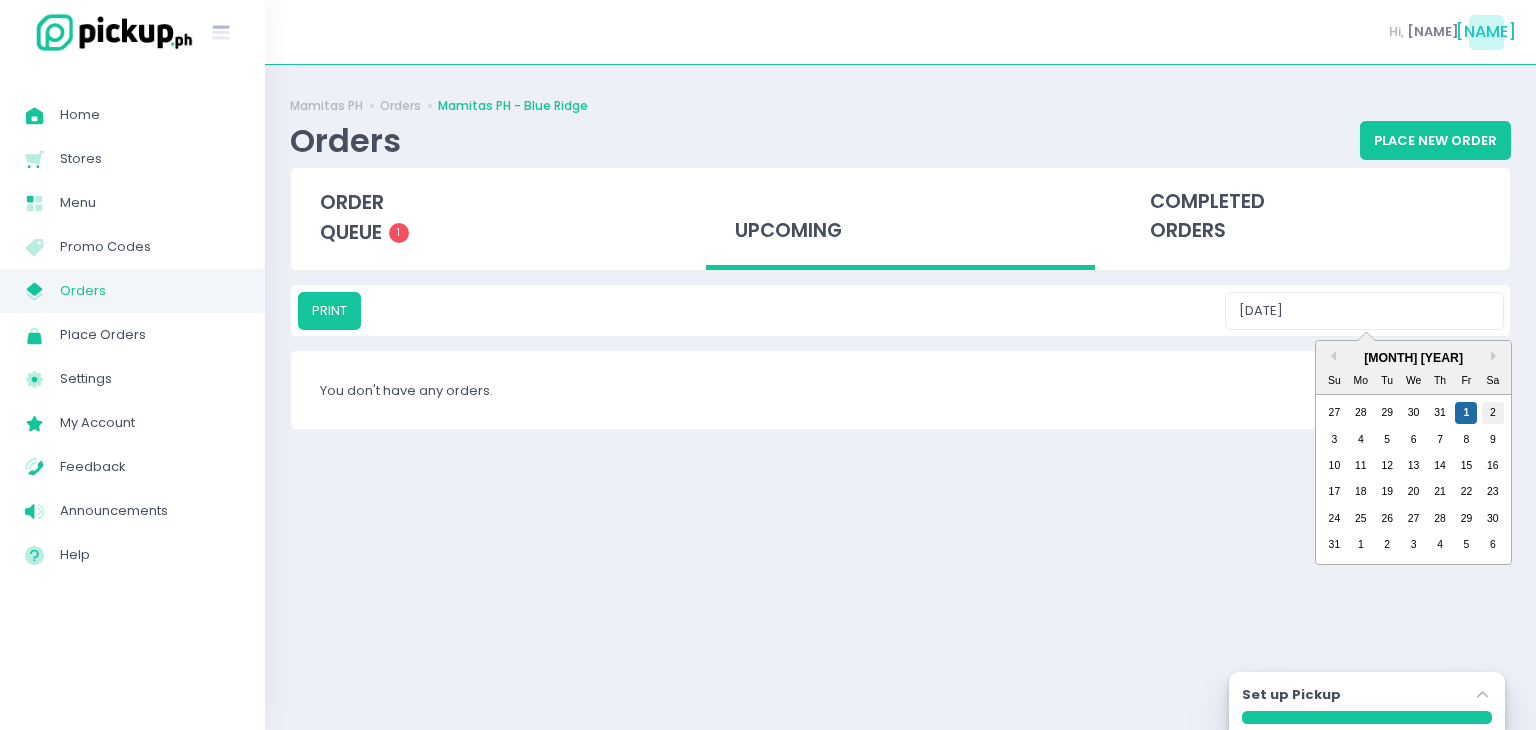 type on "[DATE]" 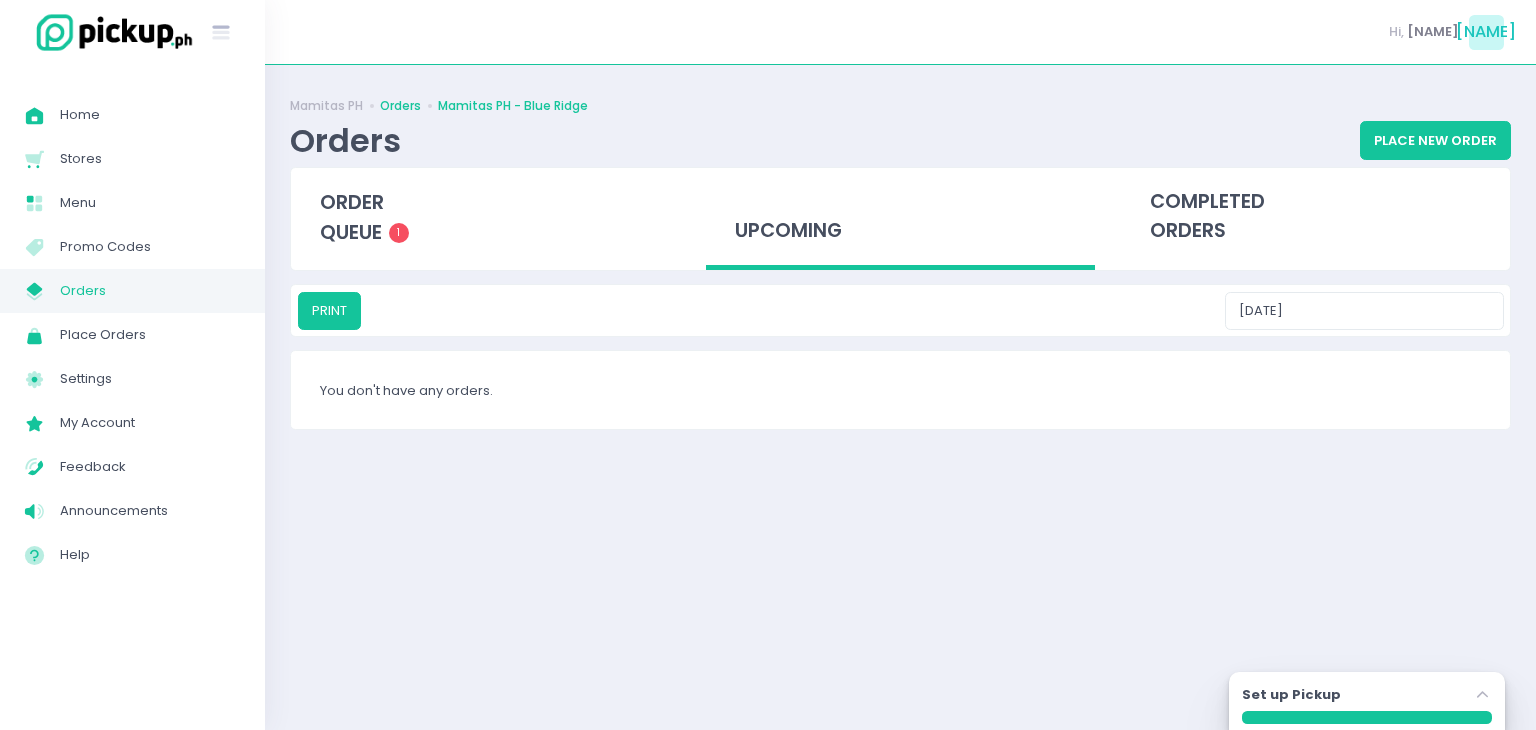click on "Orders" at bounding box center [400, 106] 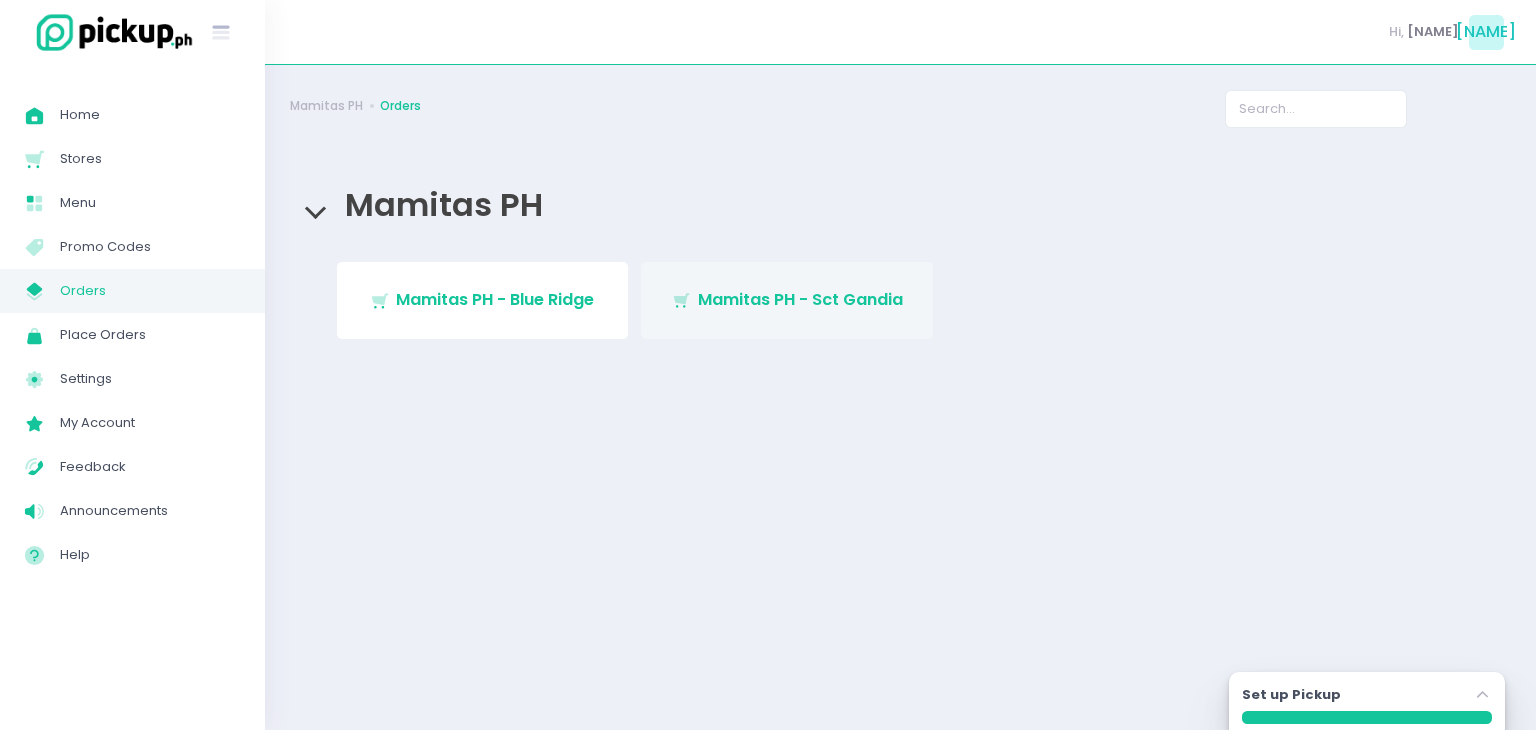 click on "Stockholm-icons / Shopping / Cart1 Created with Sketch. Mamitas PH - Sct Gandia" at bounding box center [787, 300] 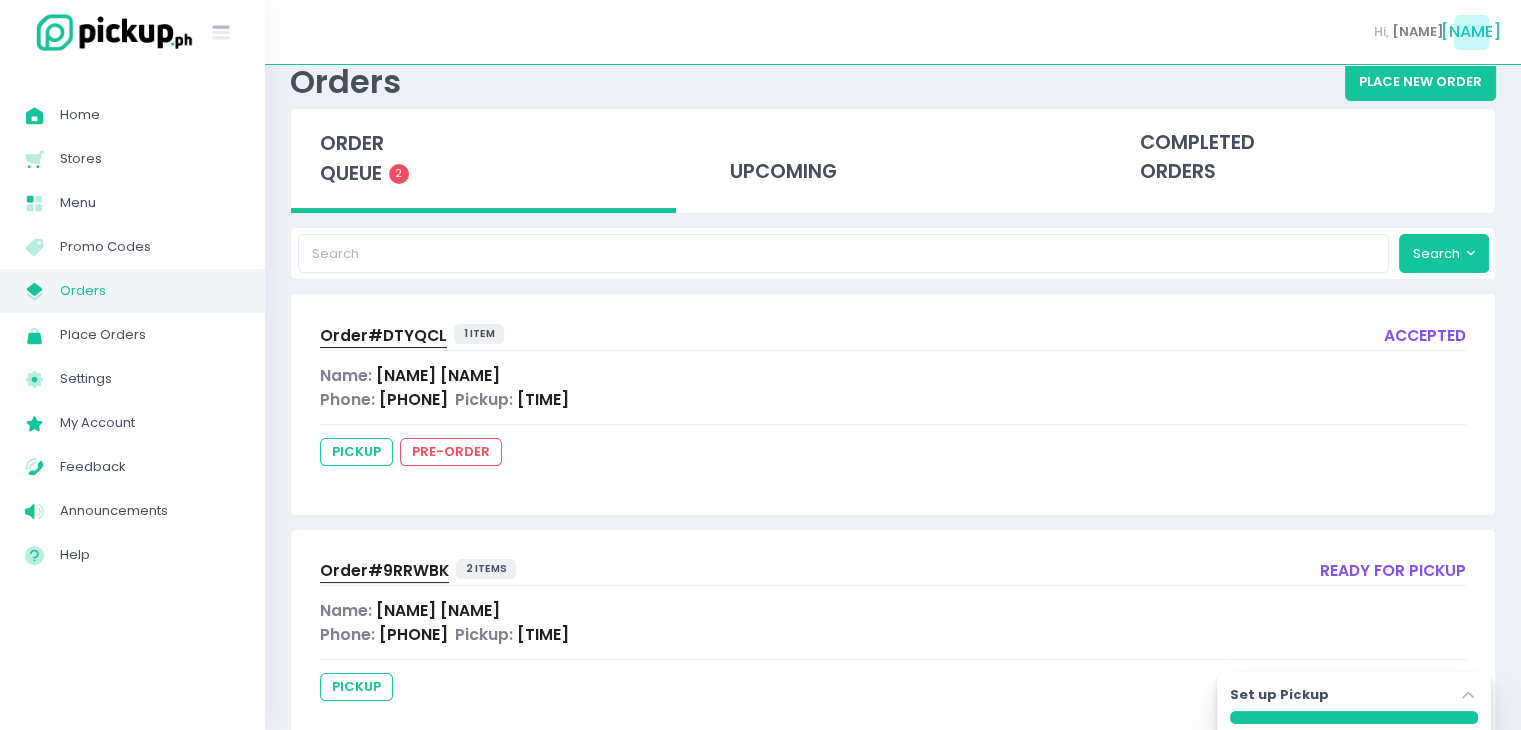 scroll, scrollTop: 115, scrollLeft: 0, axis: vertical 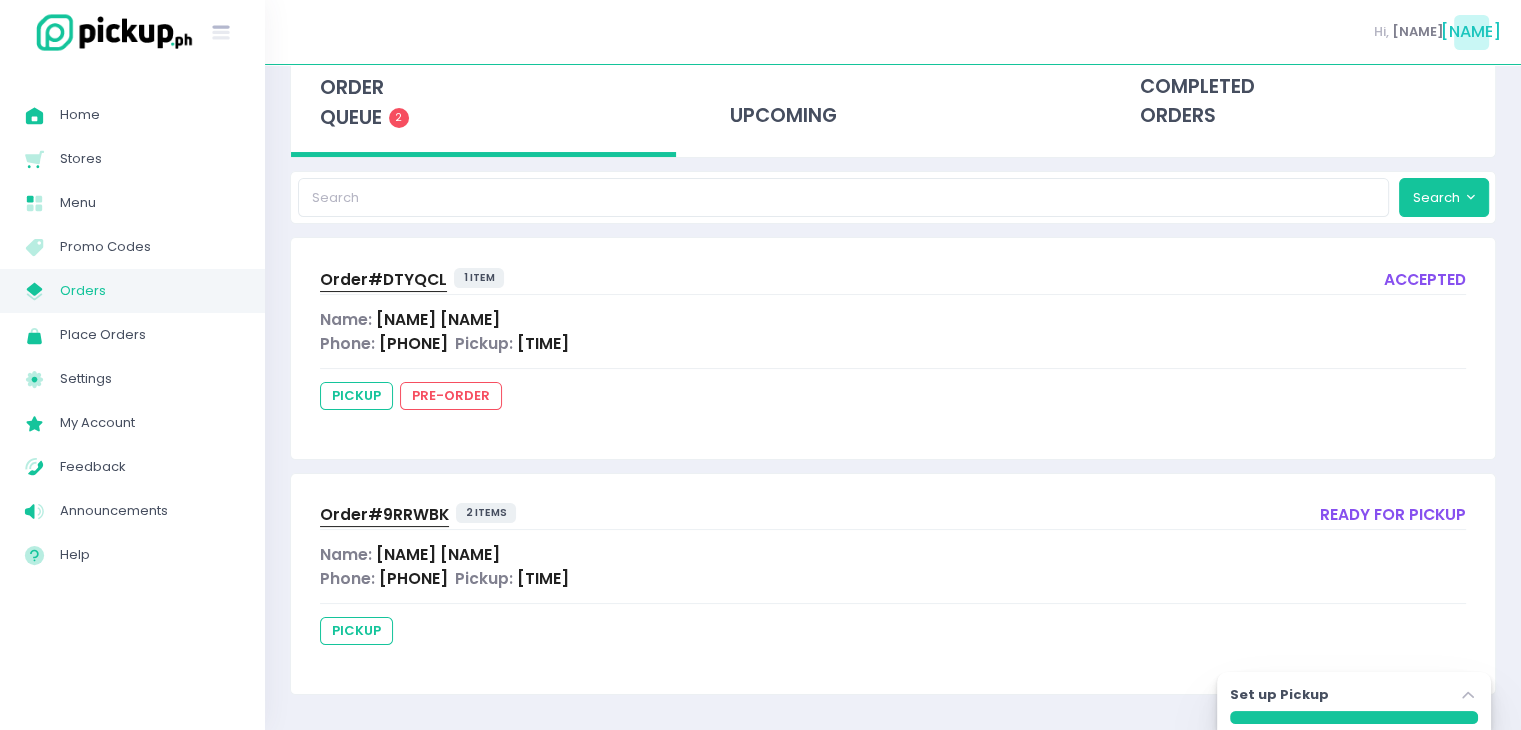 click on "Order# 9RRWBK" at bounding box center [384, 514] 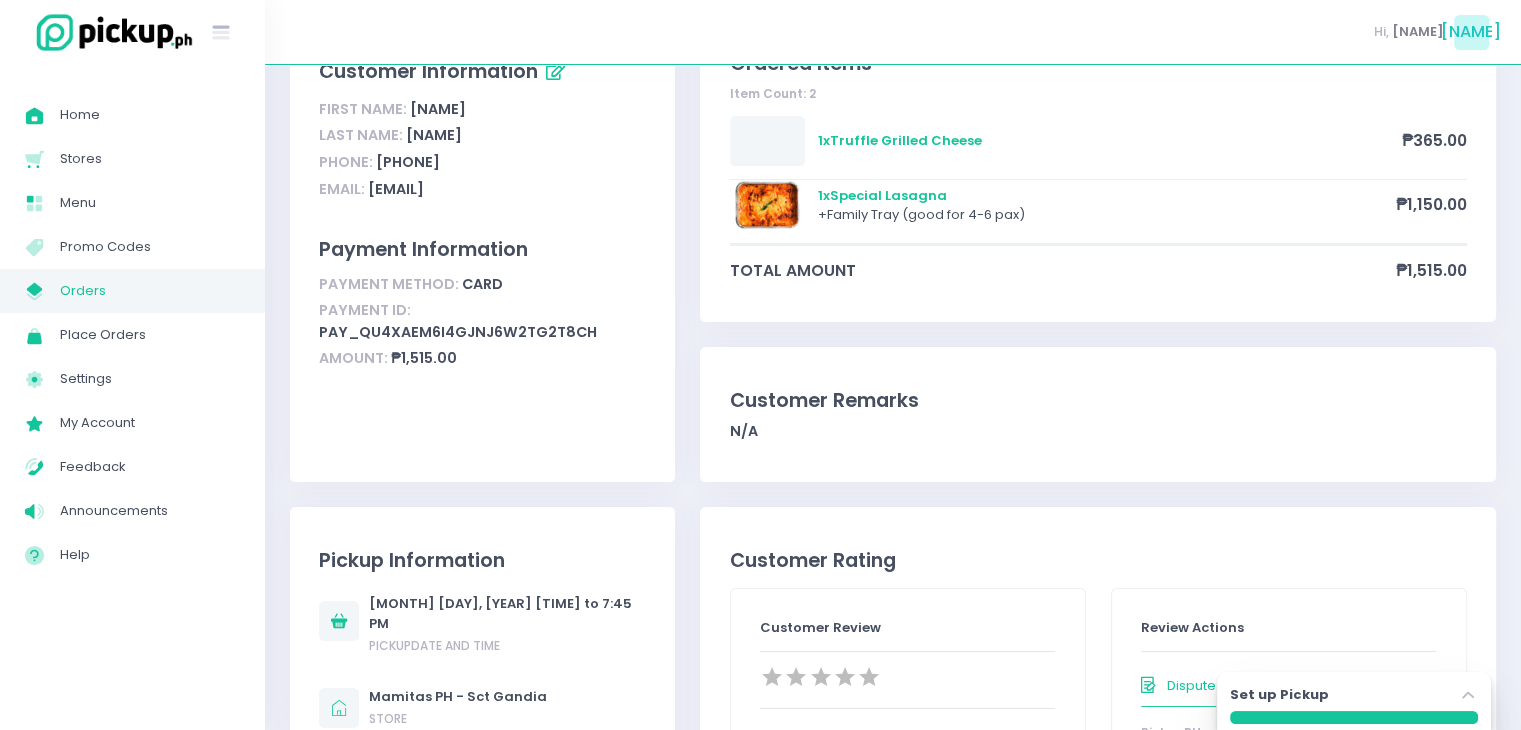 scroll, scrollTop: 0, scrollLeft: 0, axis: both 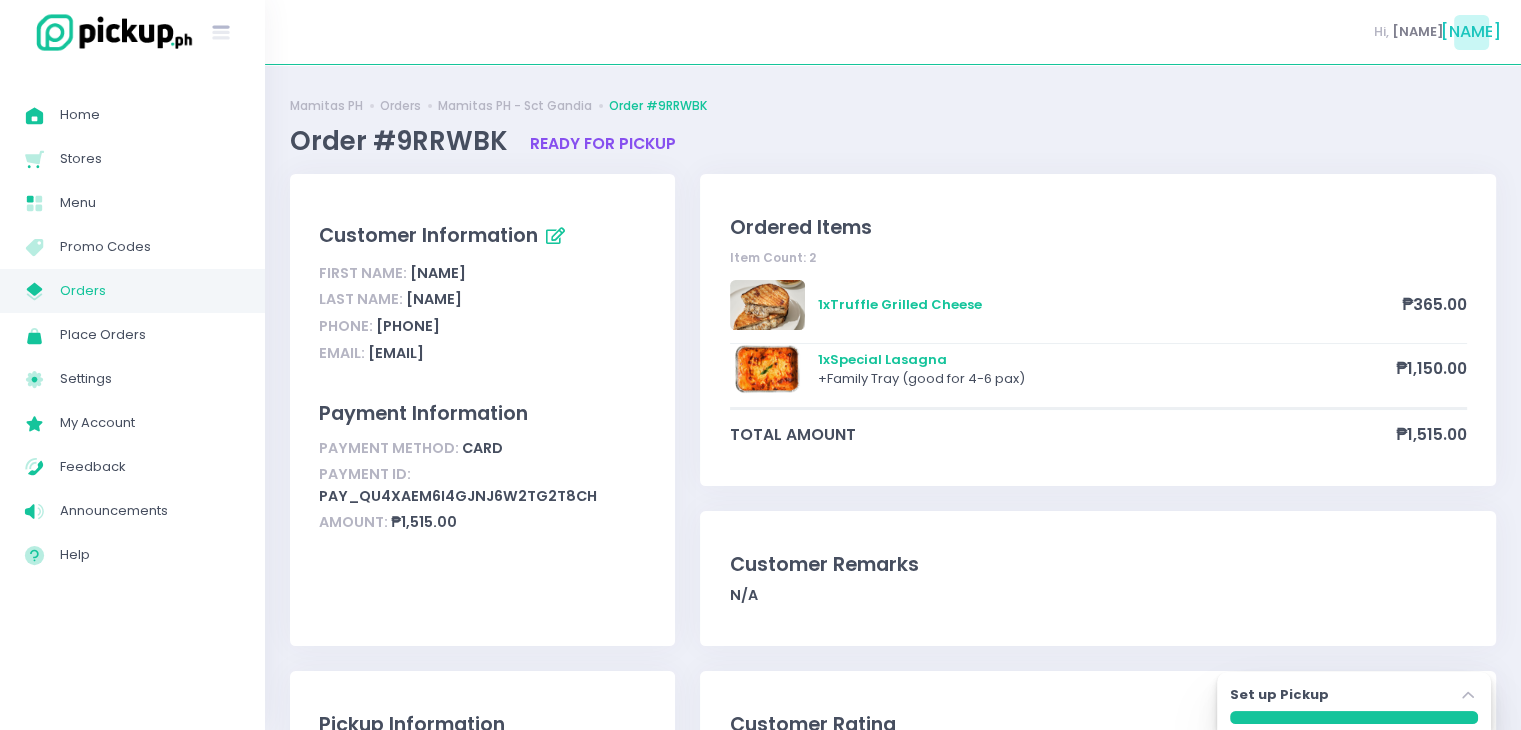 drag, startPoint x: 480, startPoint y: 324, endPoint x: 386, endPoint y: 329, distance: 94.13288 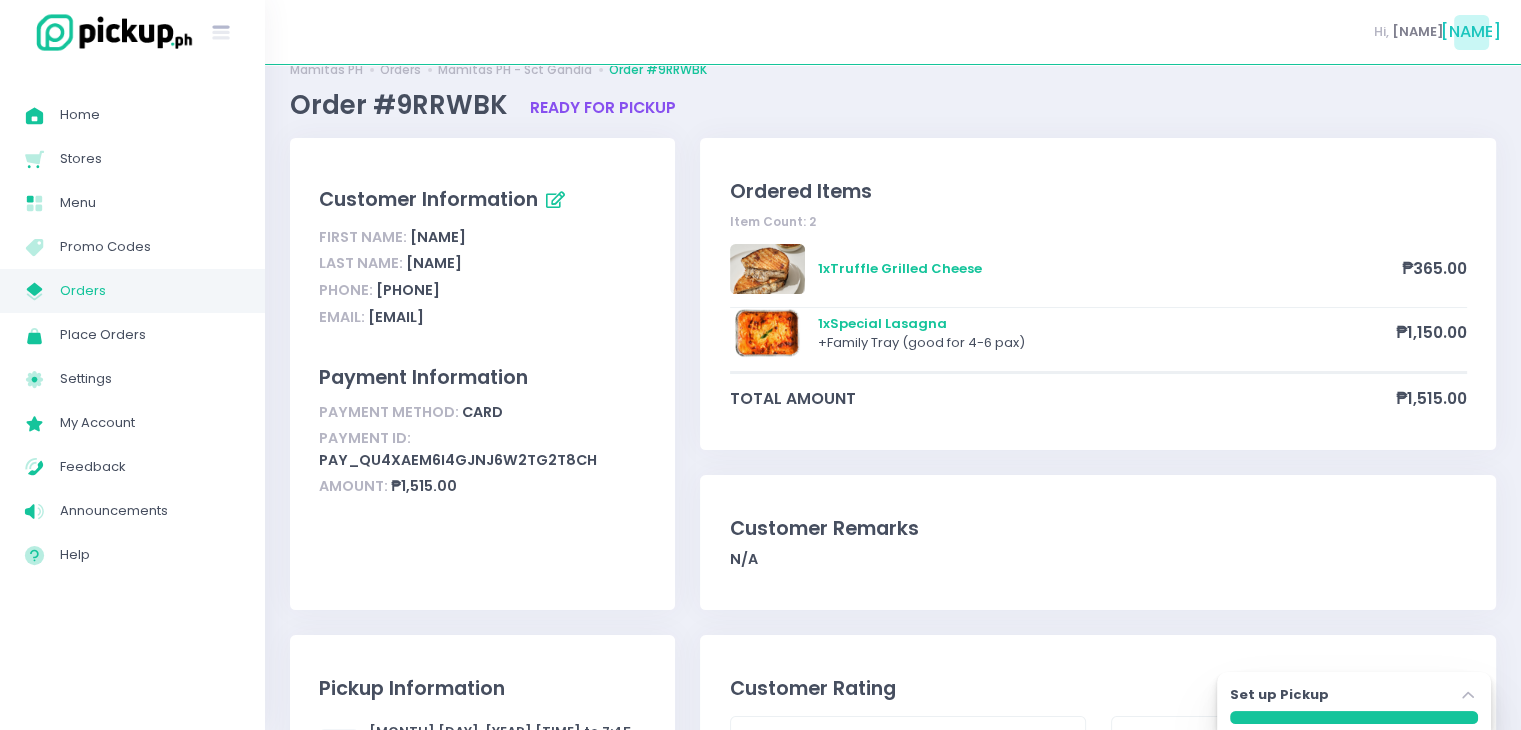 scroll, scrollTop: 400, scrollLeft: 0, axis: vertical 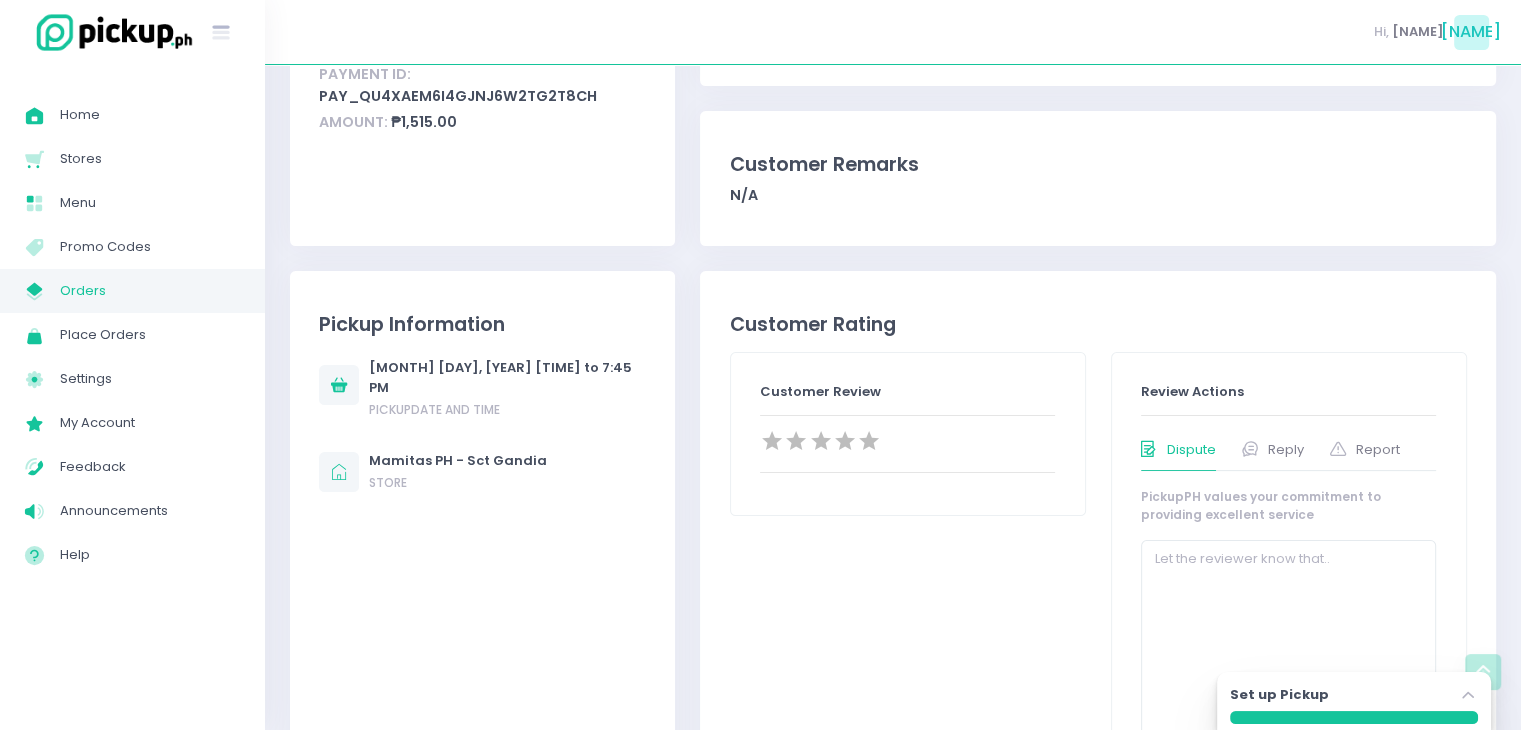 click on "Orders" at bounding box center (150, 291) 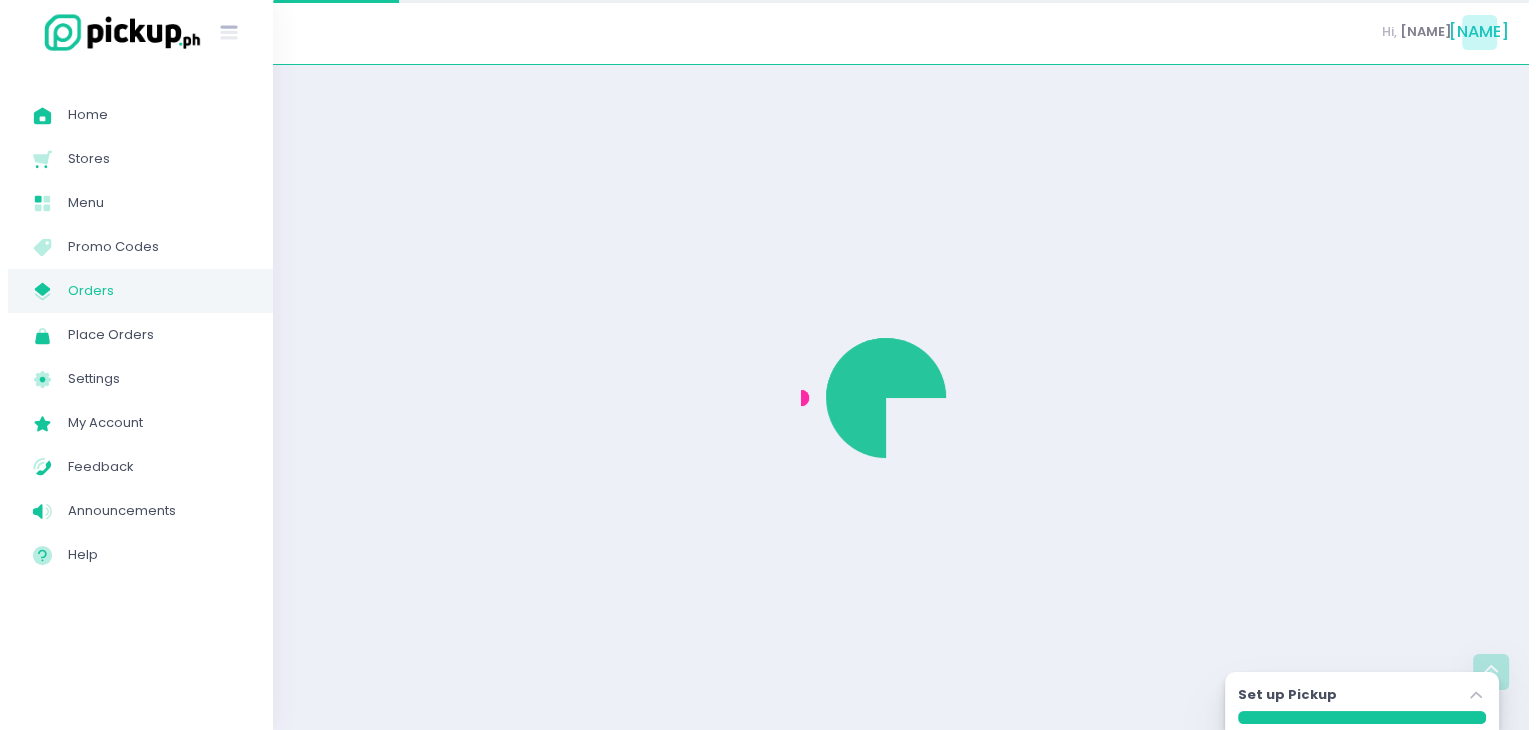 scroll, scrollTop: 0, scrollLeft: 0, axis: both 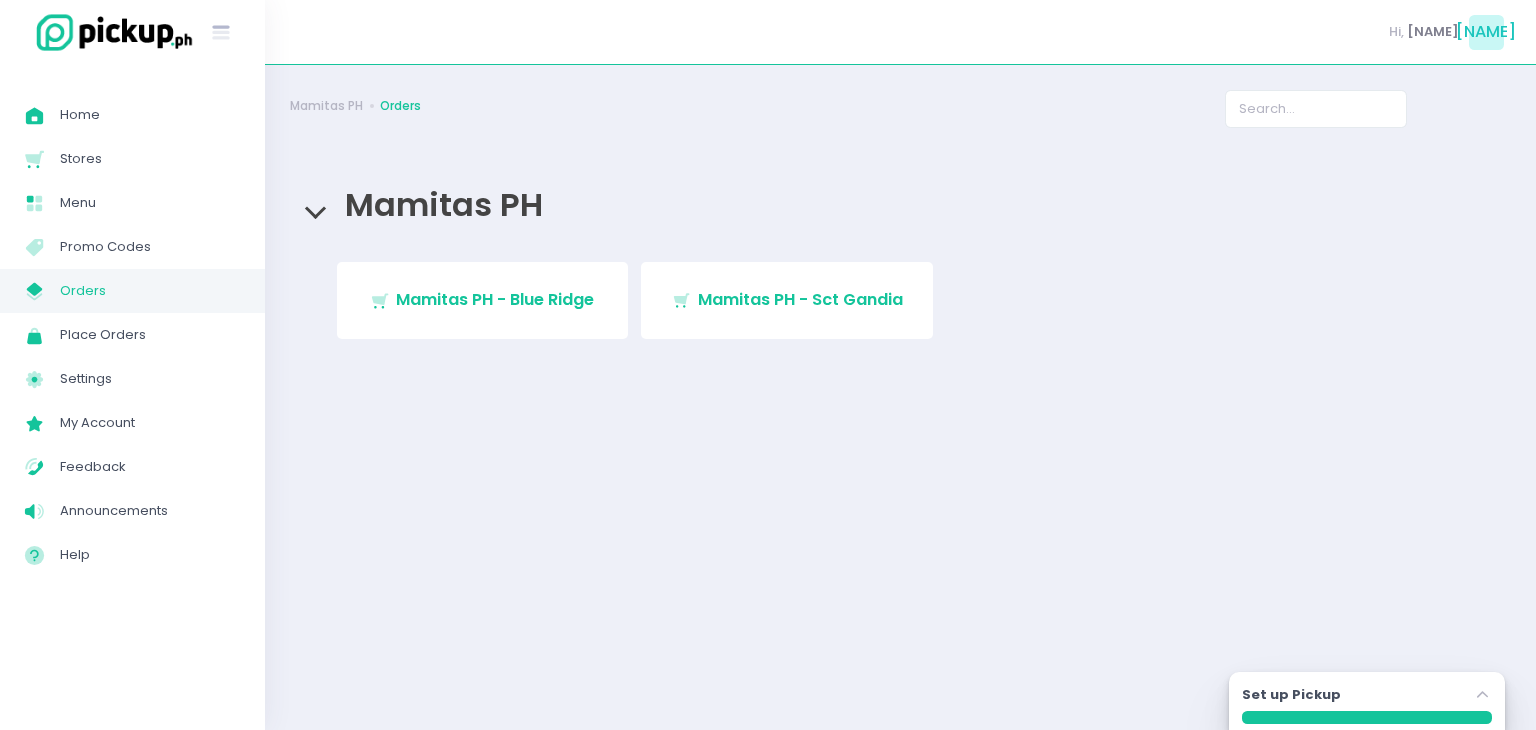 click on "Mamitas PH - Sct Gandia" at bounding box center (800, 299) 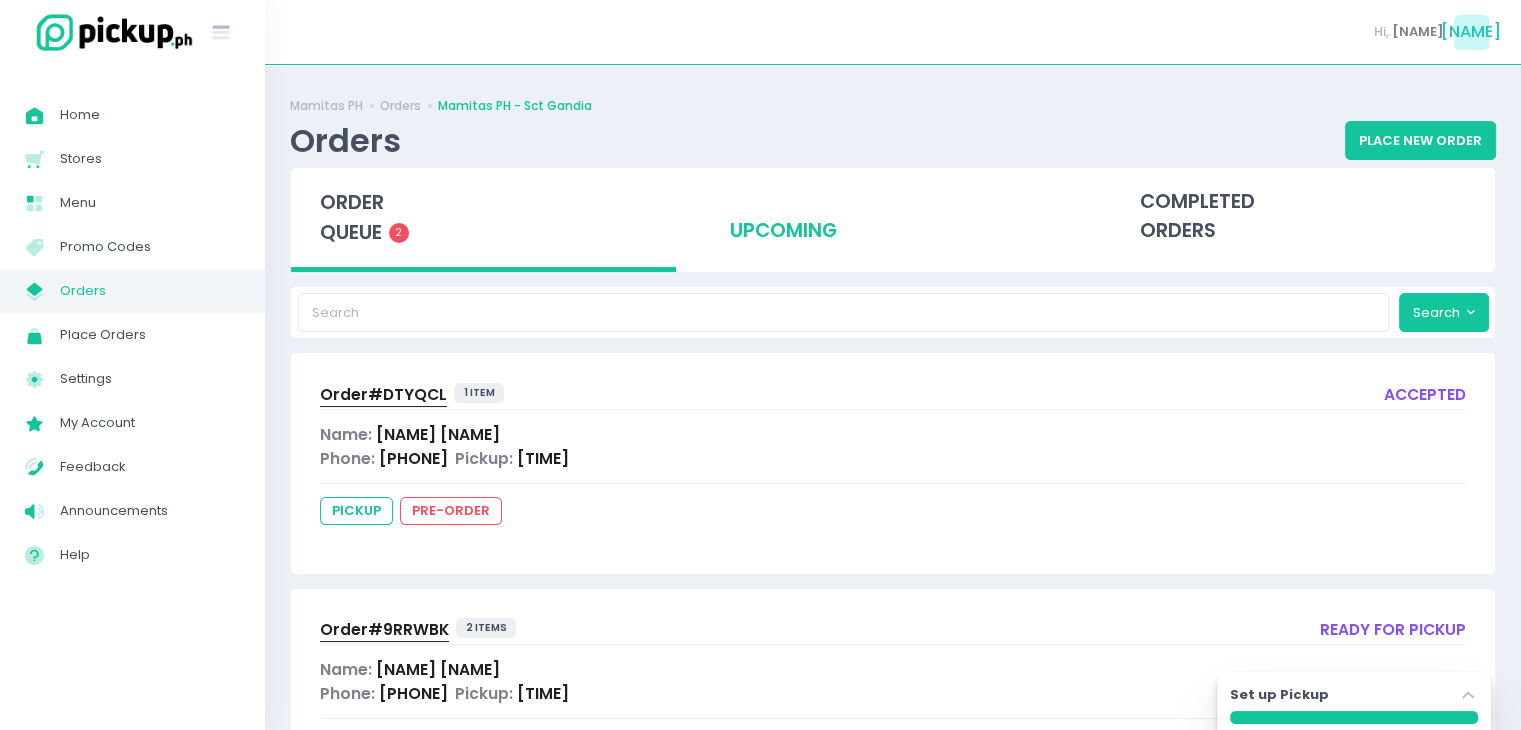 click on "upcoming" at bounding box center (893, 217) 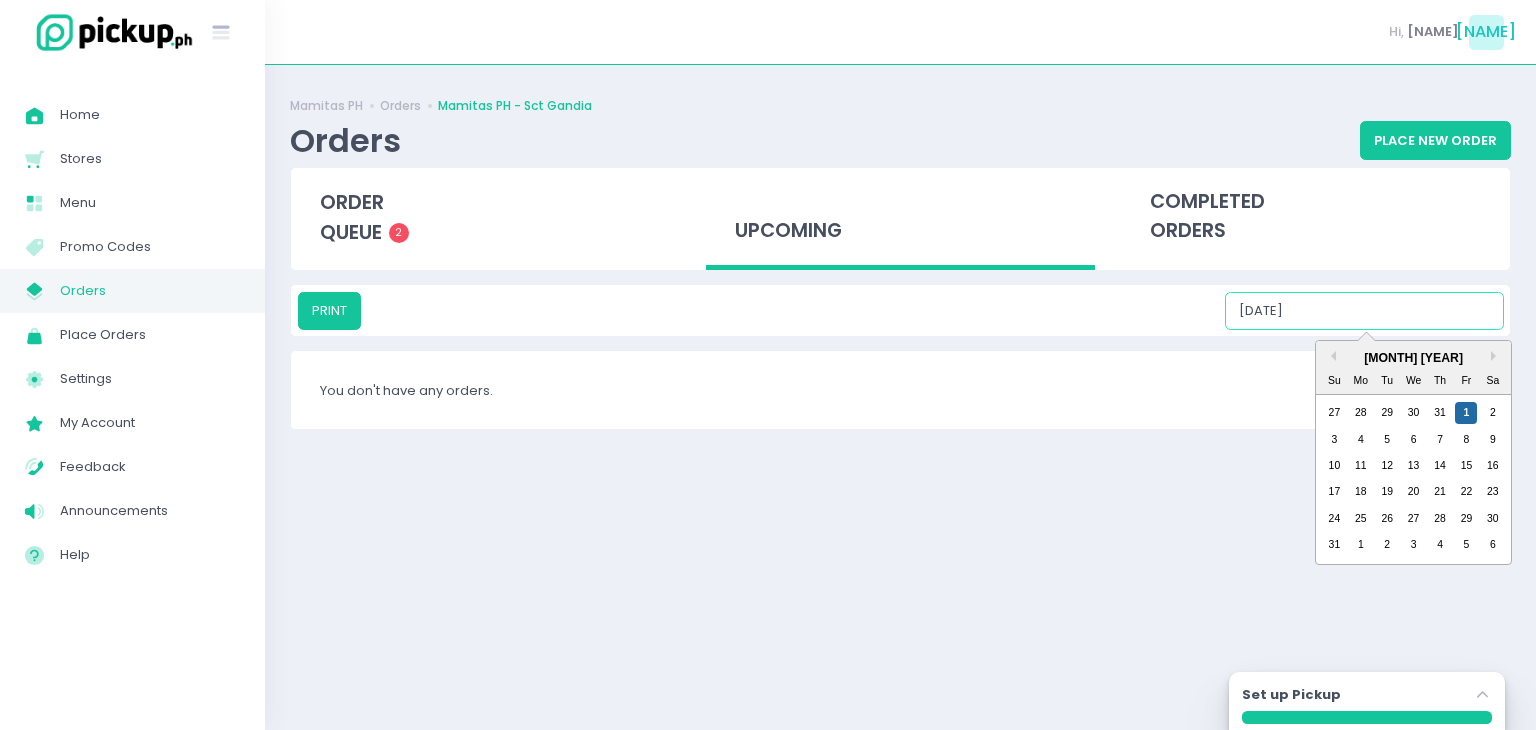 click on "[DATE]" at bounding box center (1364, 311) 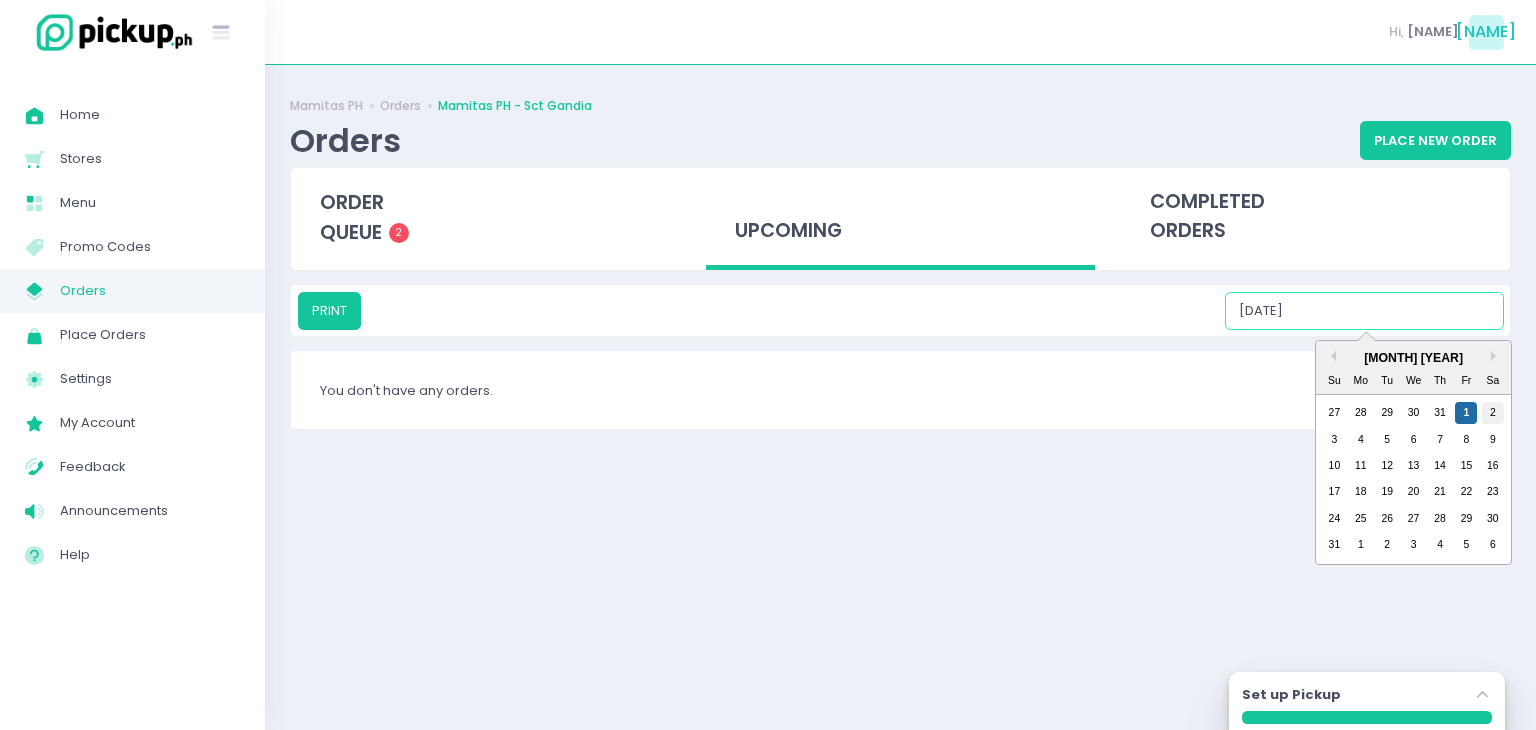 click on "2" at bounding box center (1493, 413) 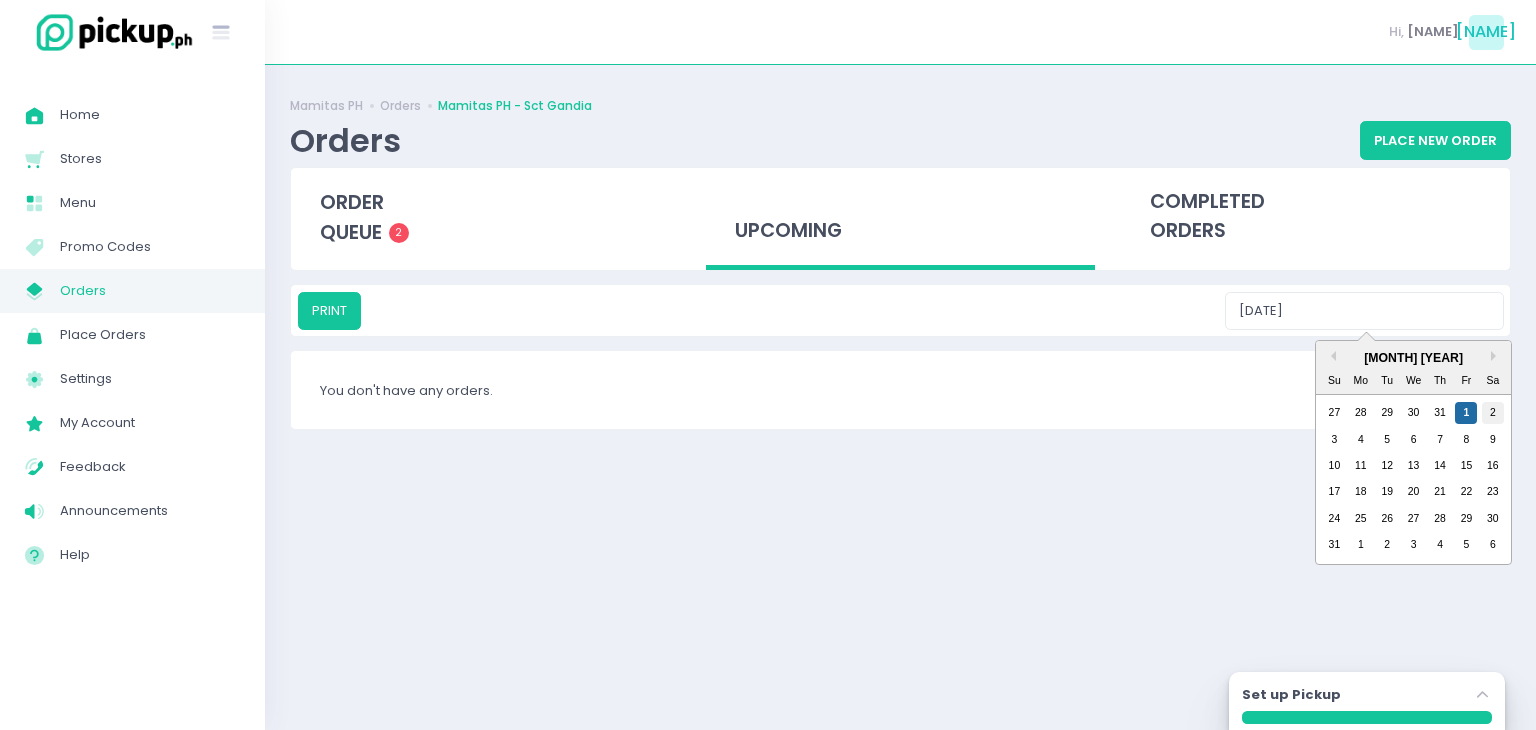 type on "[DATE]" 